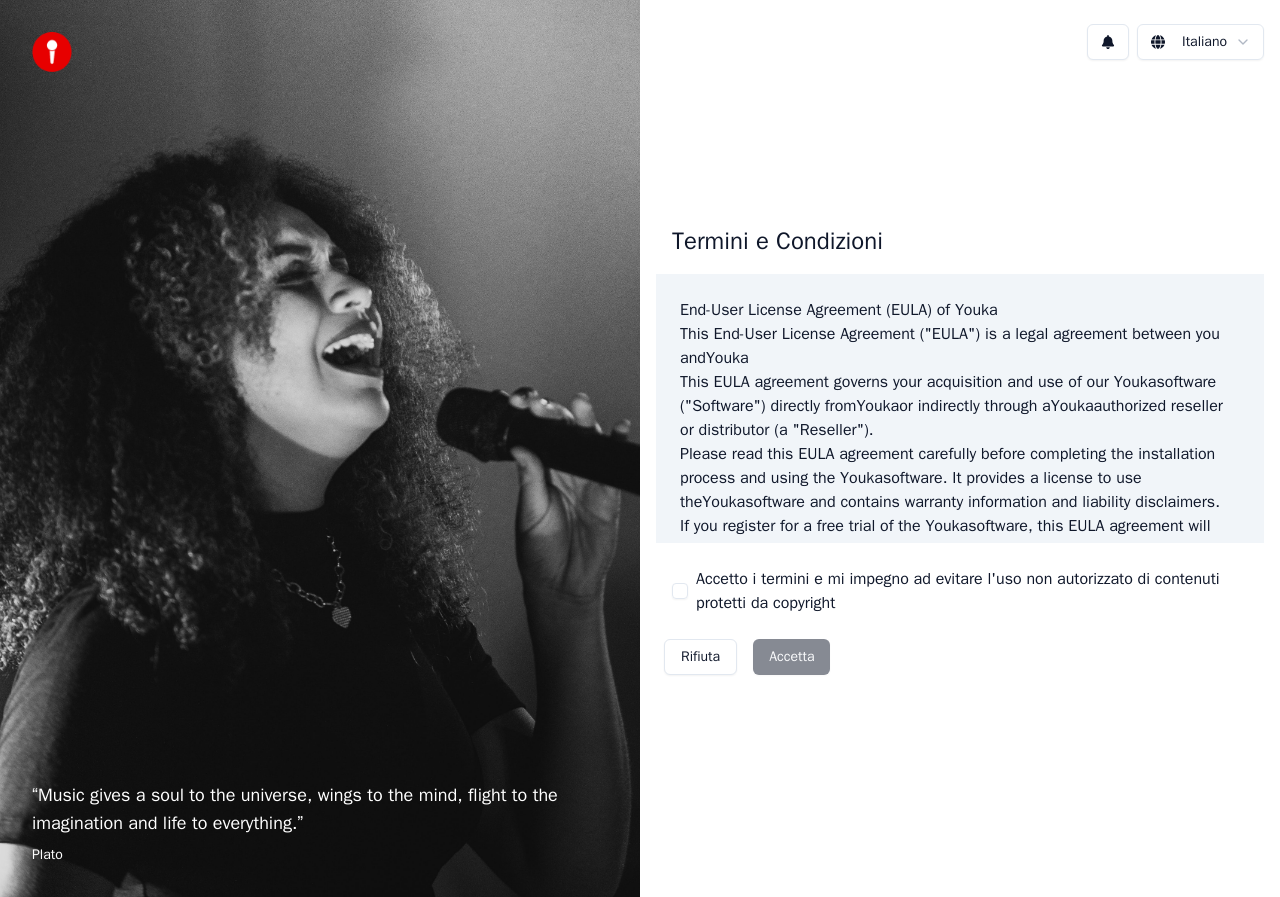 scroll, scrollTop: 0, scrollLeft: 0, axis: both 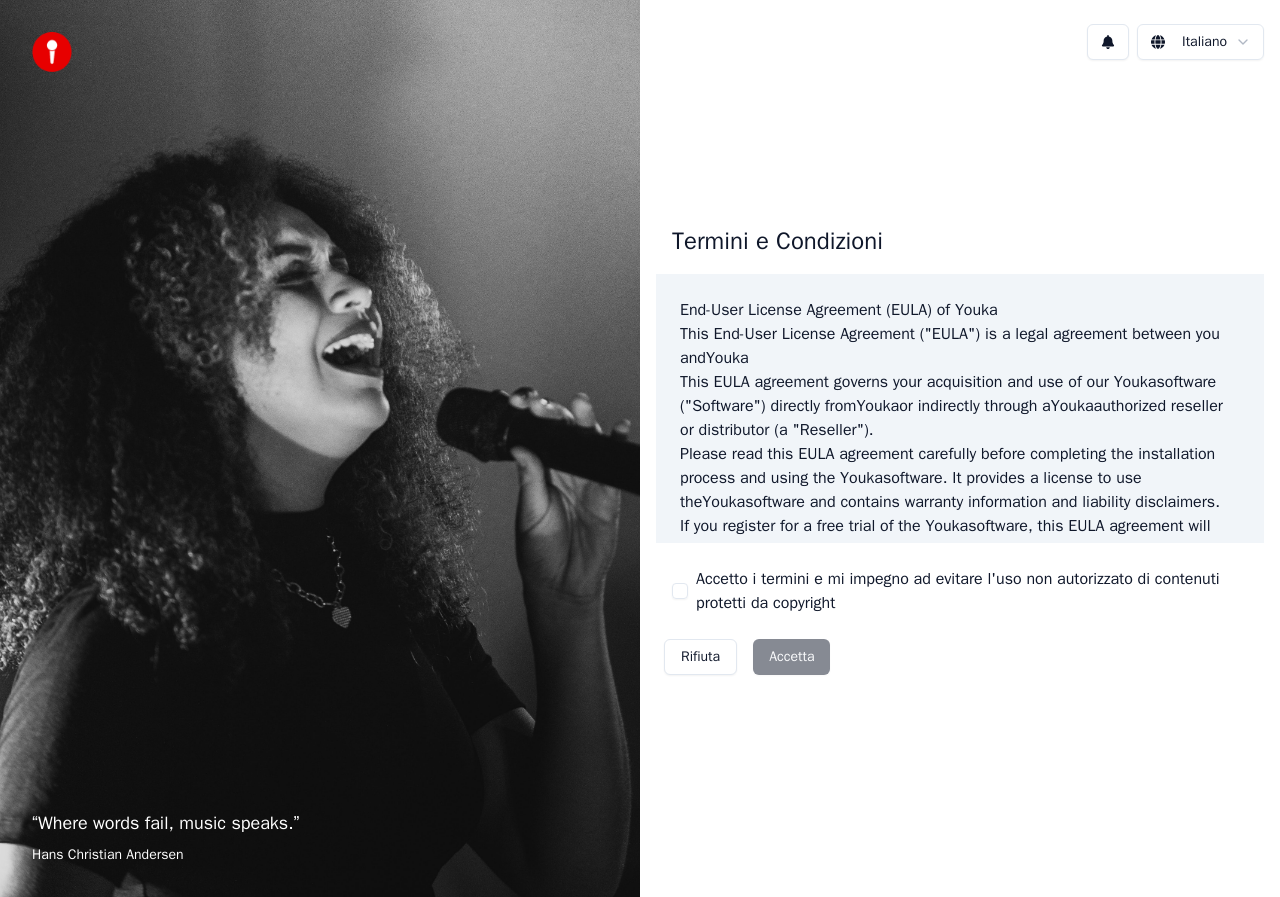 click on "Rifiuta Accetta" at bounding box center [747, 657] 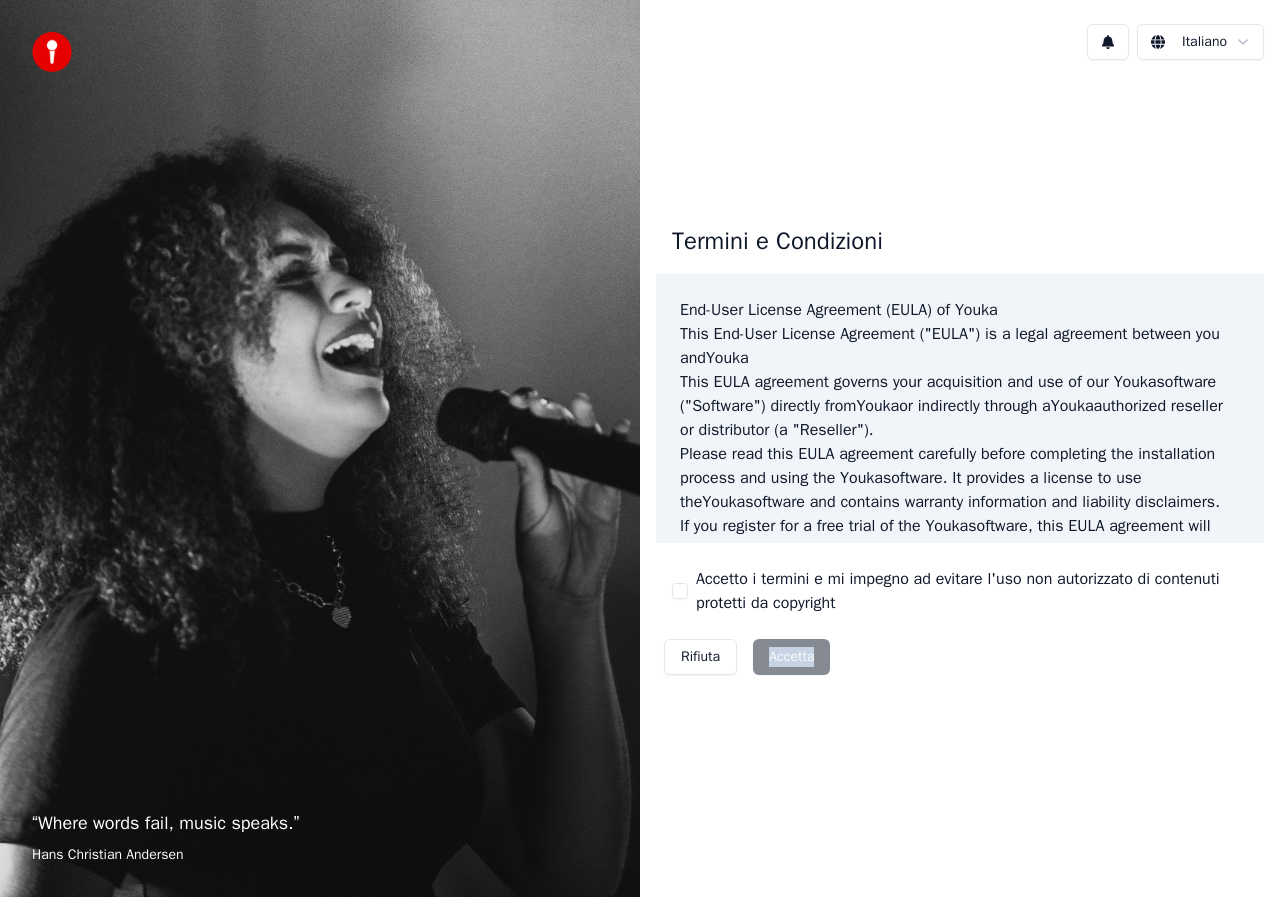click on "Rifiuta Accetta" at bounding box center [747, 657] 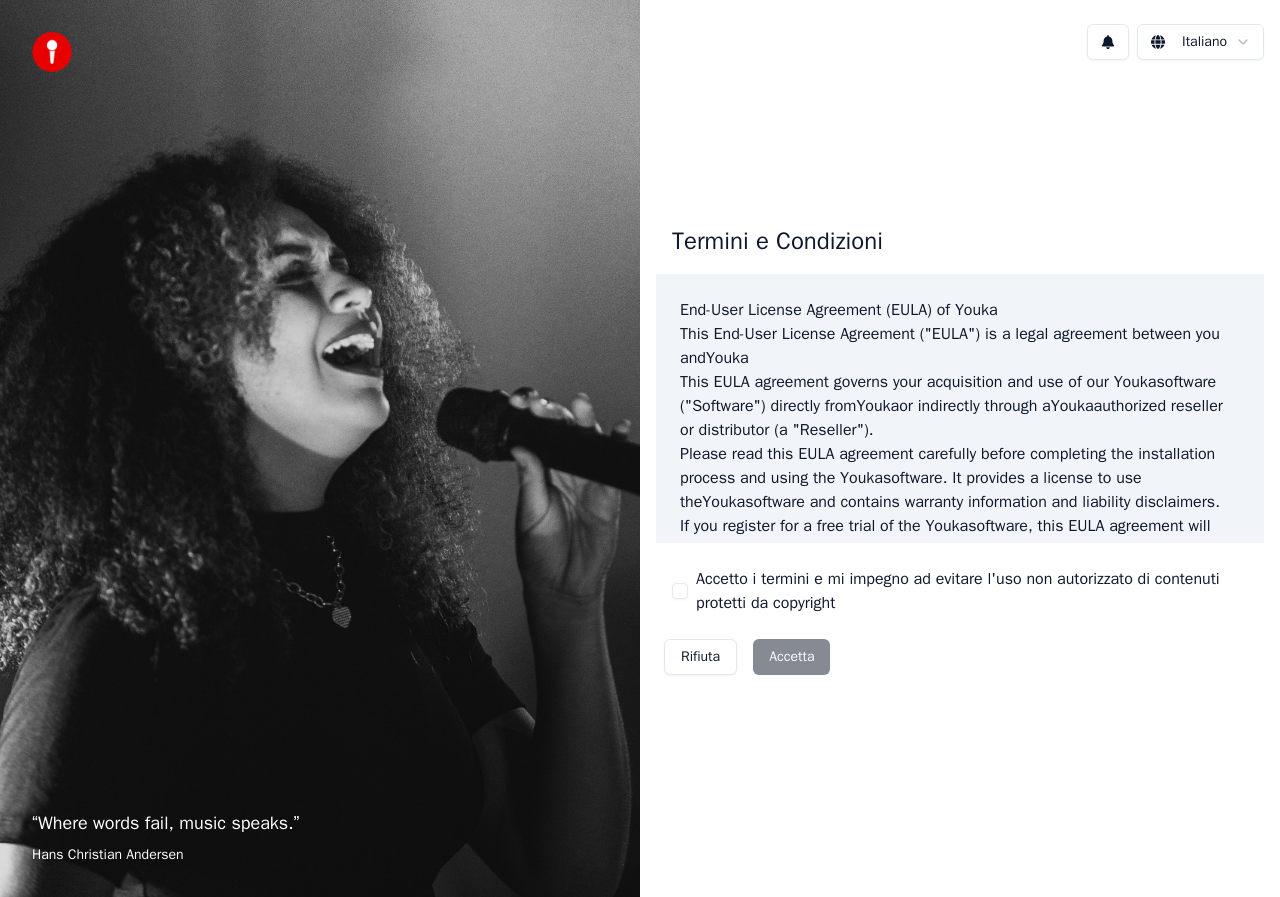 click on "Rifiuta Accetta" at bounding box center [747, 657] 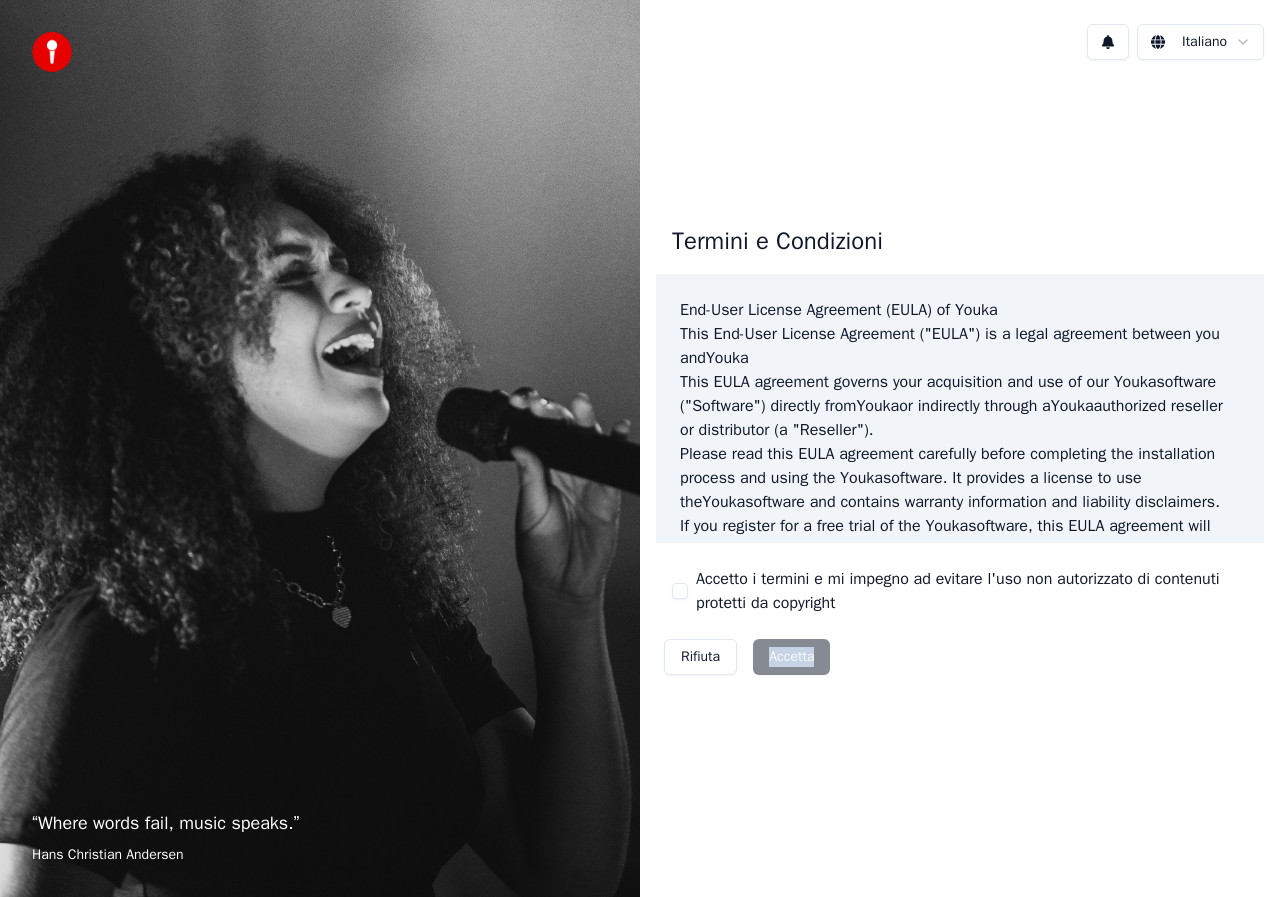 click on "Rifiuta Accetta" at bounding box center (747, 657) 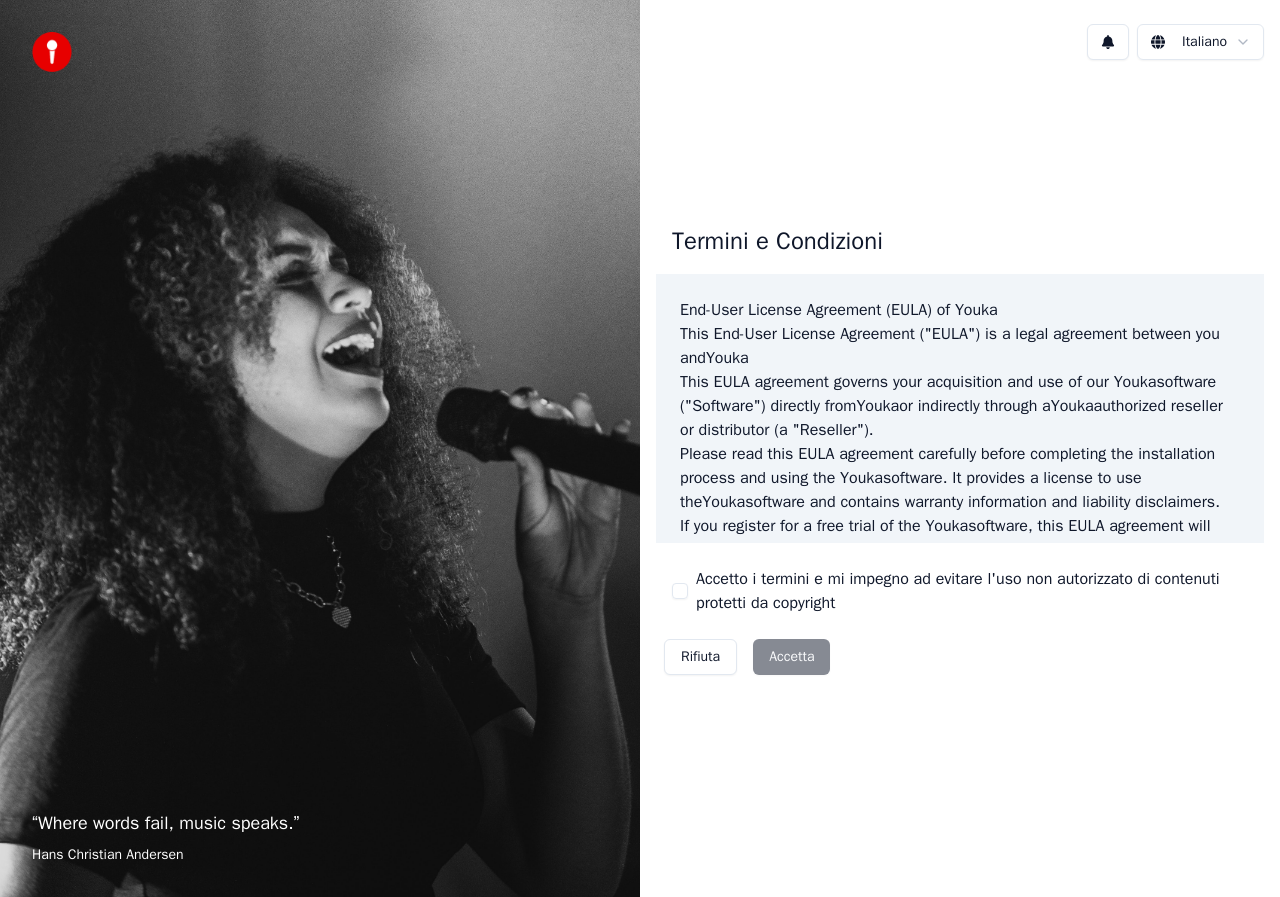 click on "Termini e Condizioni End-User License Agreement (EULA) of   Youka This End-User License Agreement ("EULA") is a legal agreement between you and  Youka This EULA agreement governs your acquisition and use of our   Youka  software ("Software") directly from  Youka  or indirectly through a  Youka  authorized reseller or distributor (a "Reseller"). Please read this EULA agreement carefully before completing the installation process and using the   Youka  software. It provides a license to use the  Youka  software and contains warranty information and liability disclaimers. If you register for a free trial of the   Youka  software, this EULA agreement will also govern that trial. By clicking "accept" or installing and/or using the  Youka   software, you are confirming your acceptance of the Software and agreeing to become bound by the terms of this EULA agreement. This EULA agreement shall apply only to the Software supplied by   Youka Youka   EULA Template  for   Youka . License Grant Youka   Youka   Youka" at bounding box center [960, 446] 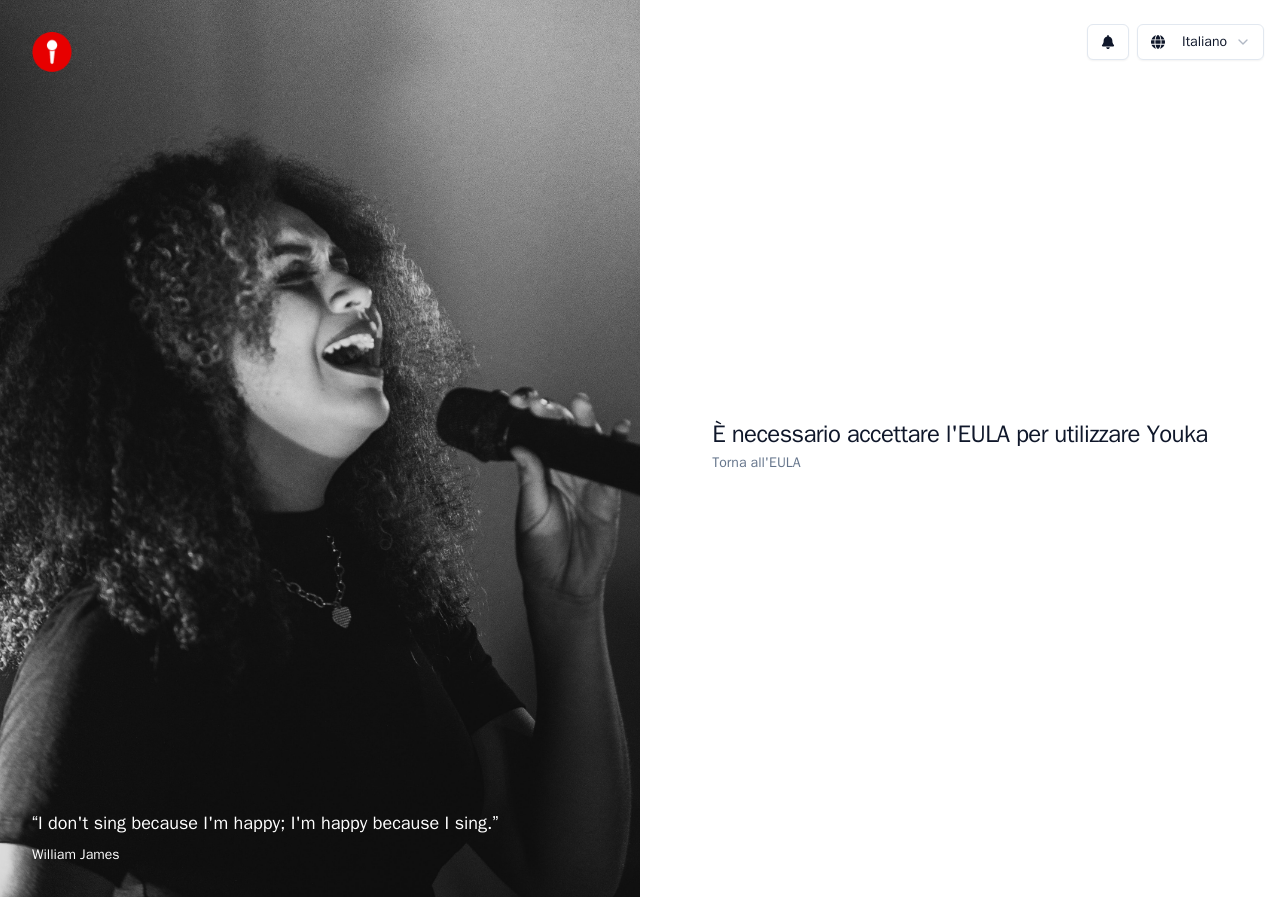 click on "Torna all'EULA" at bounding box center [756, 462] 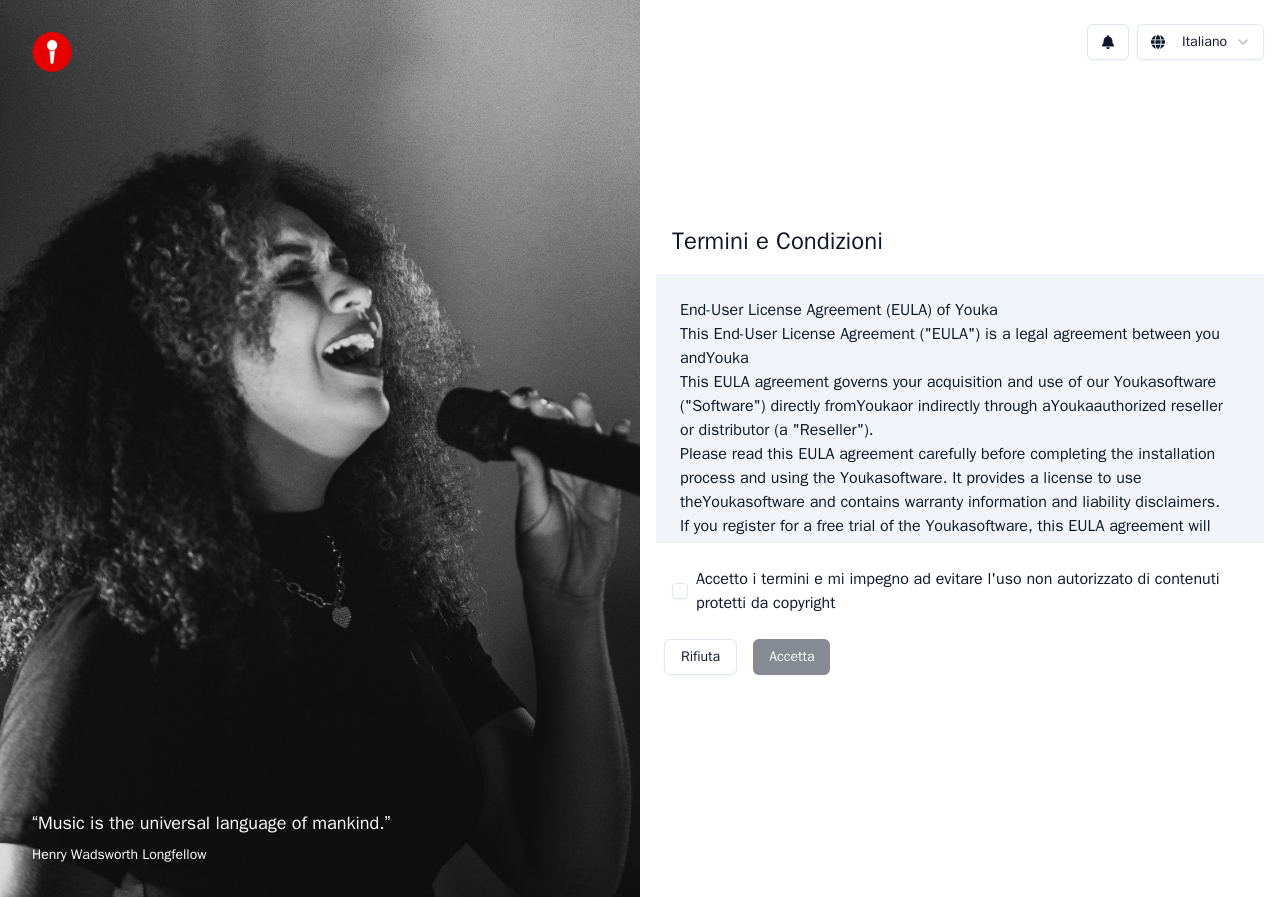 click on "Rifiuta Accetta" at bounding box center (747, 657) 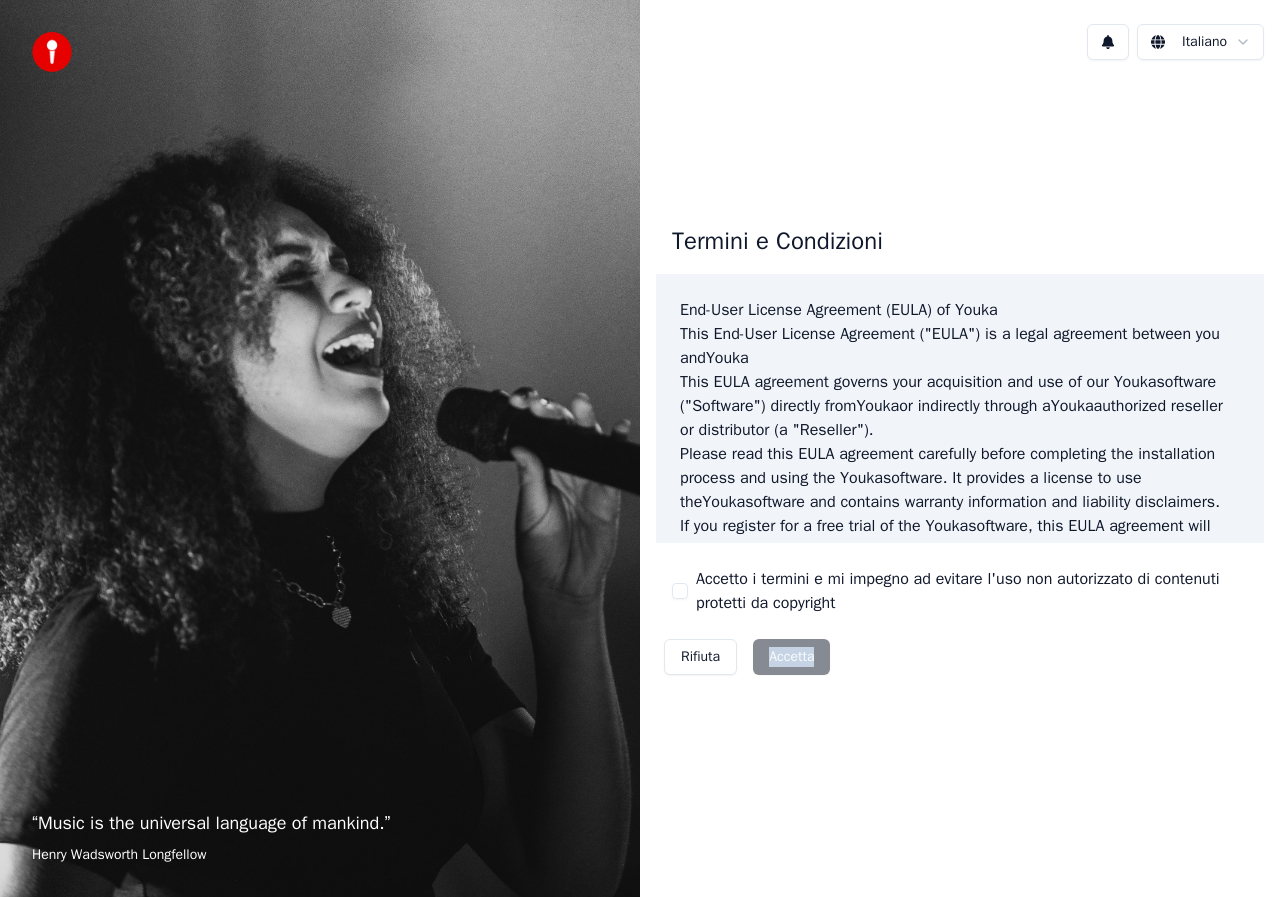 click on "Rifiuta Accetta" at bounding box center (747, 657) 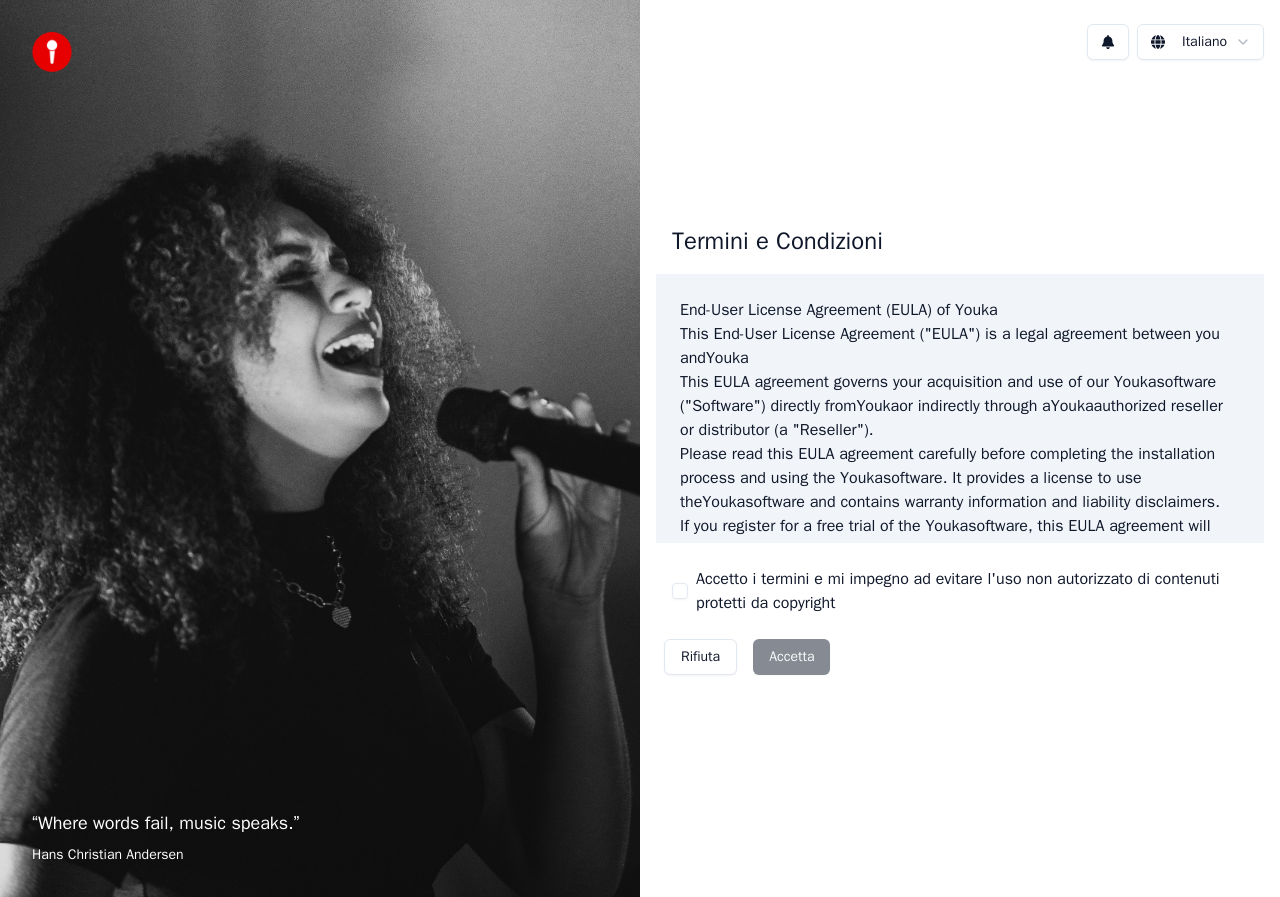 scroll, scrollTop: 0, scrollLeft: 0, axis: both 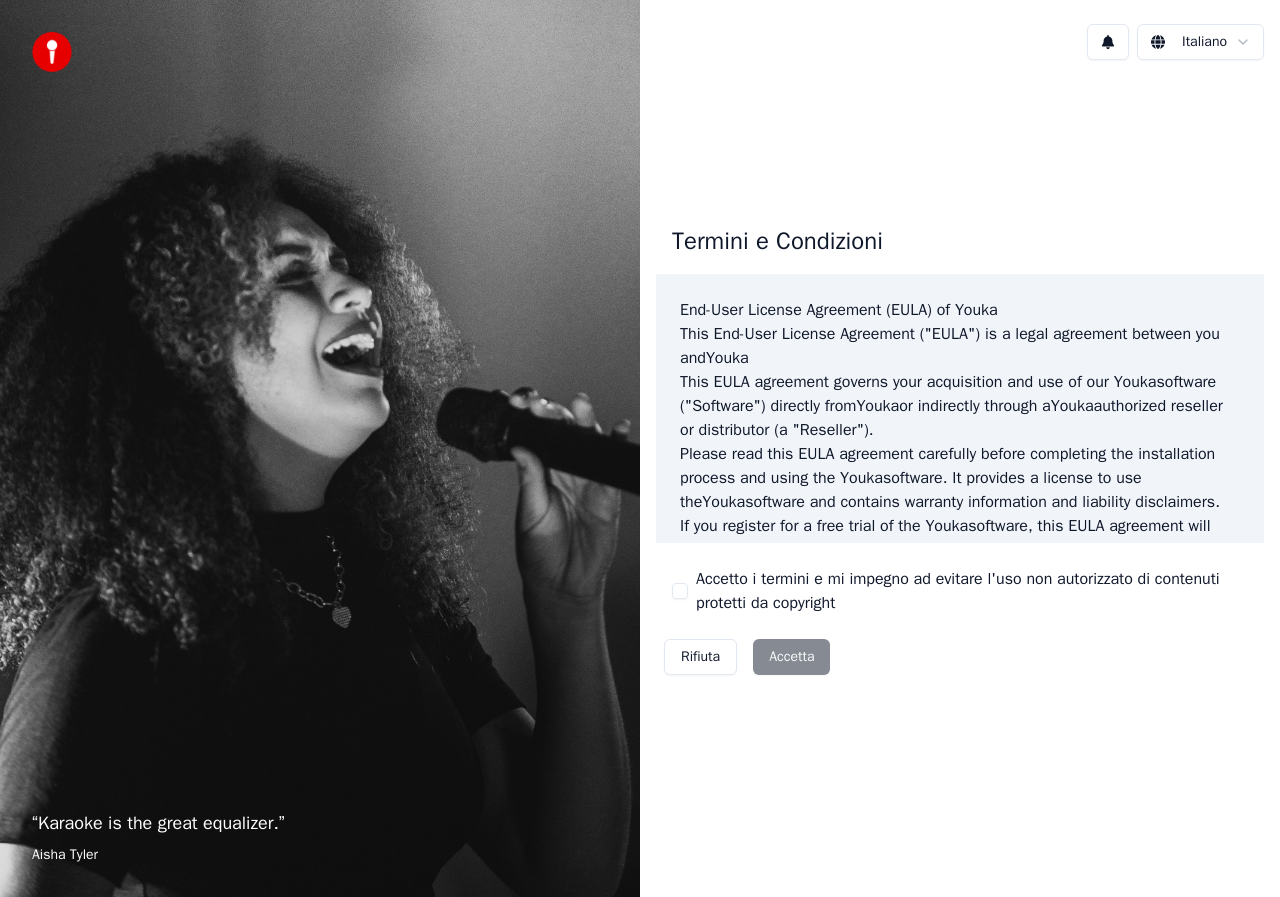 click on "Rifiuta Accetta" at bounding box center (747, 657) 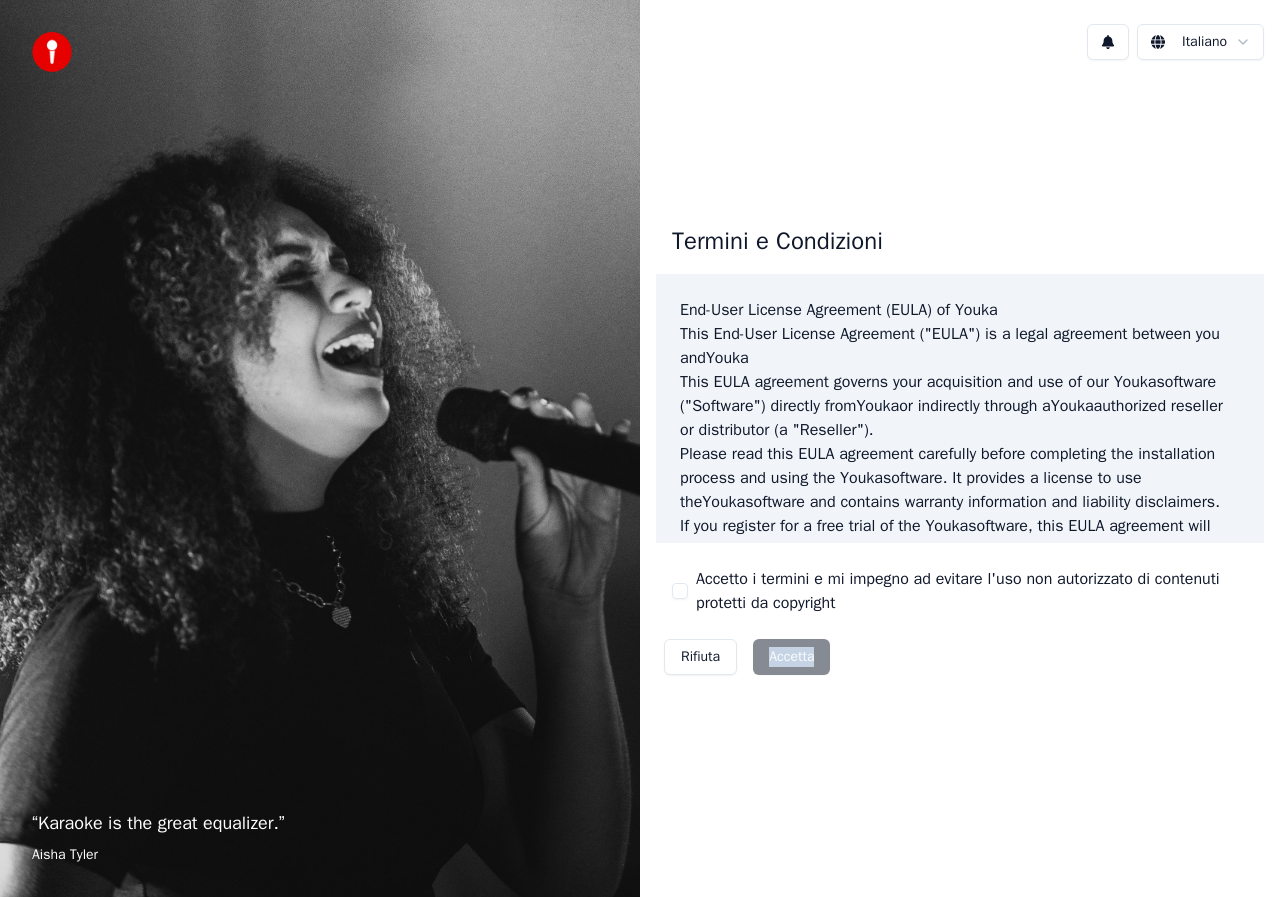 click on "Rifiuta Accetta" at bounding box center [747, 657] 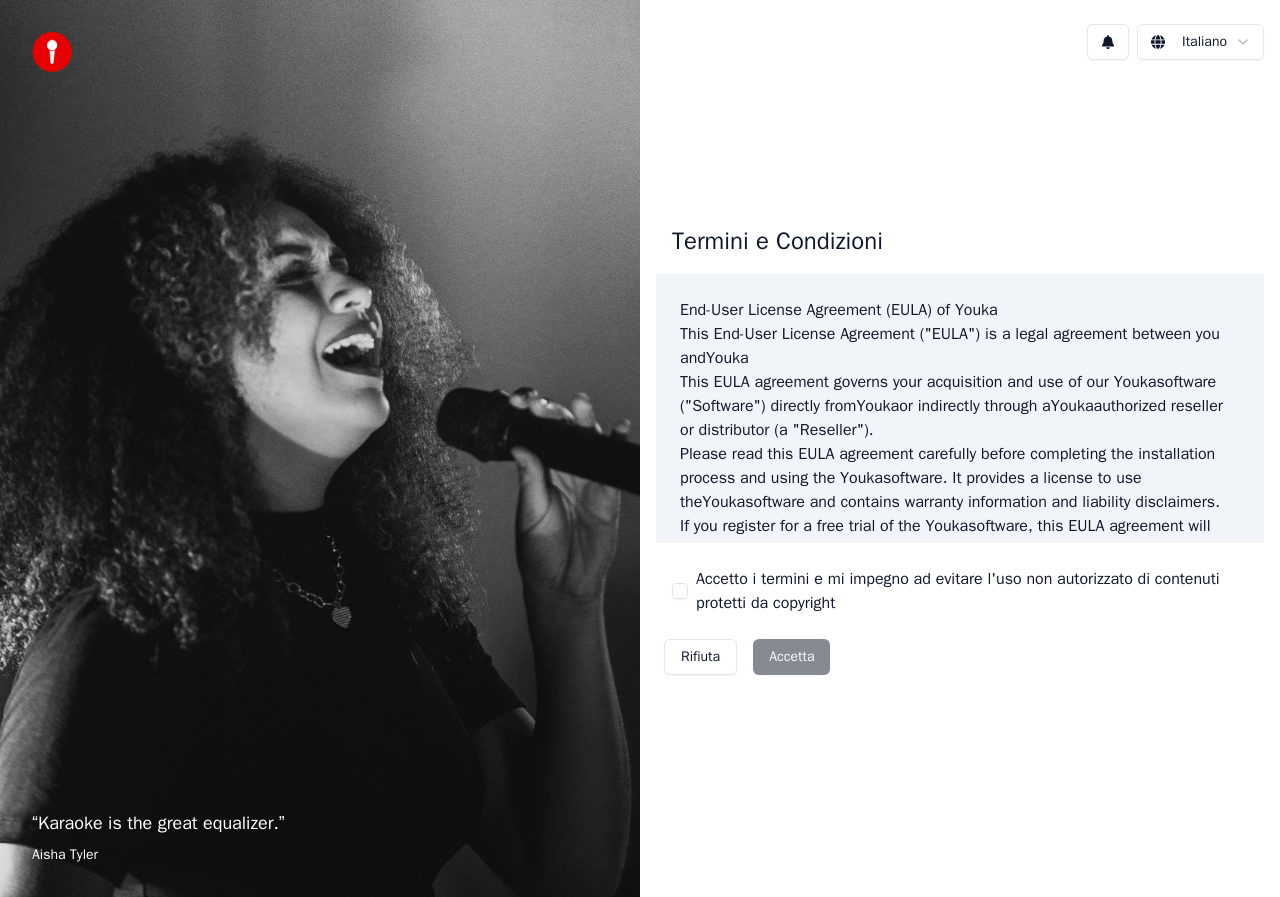scroll, scrollTop: 0, scrollLeft: 0, axis: both 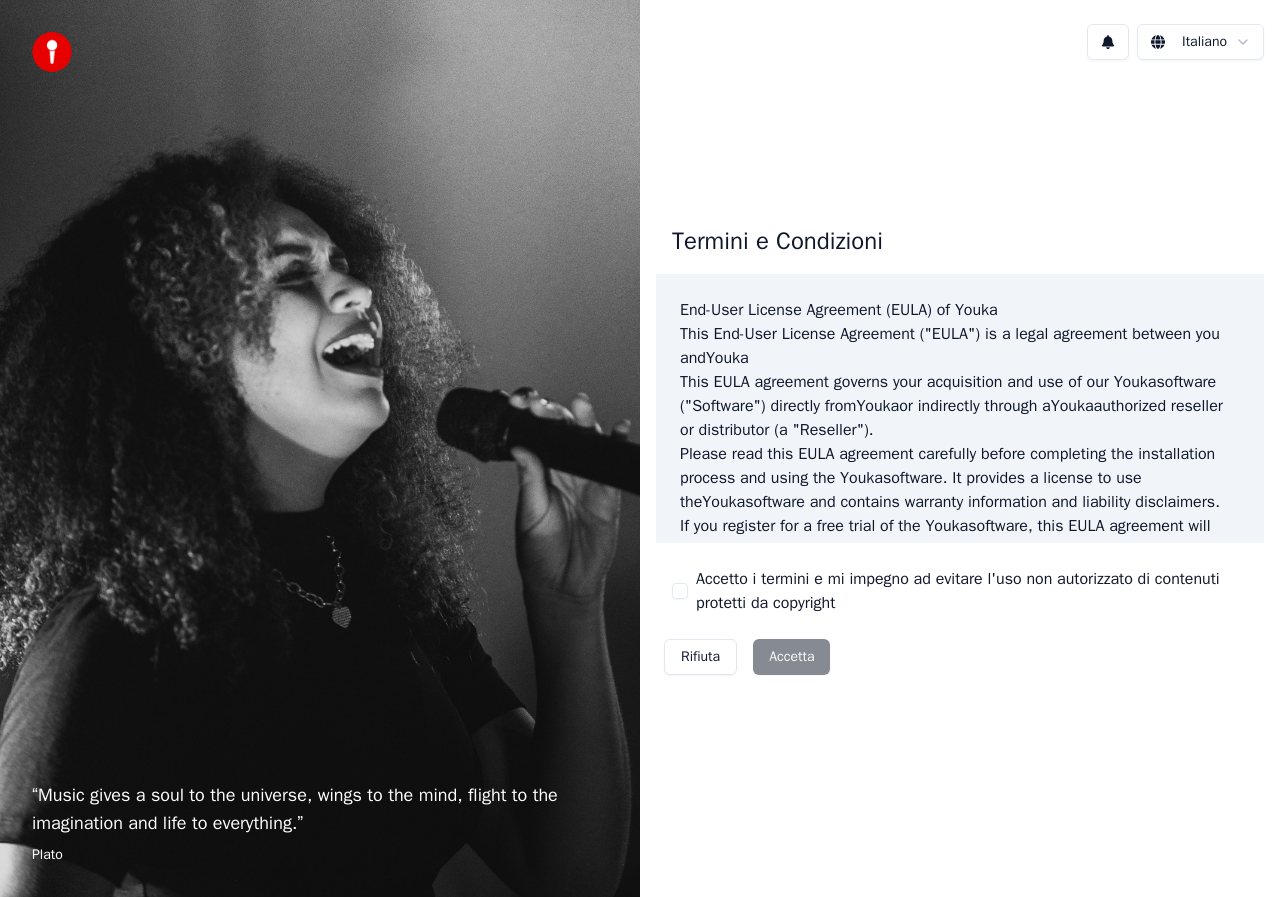 click on "Rifiuta Accetta" at bounding box center [747, 657] 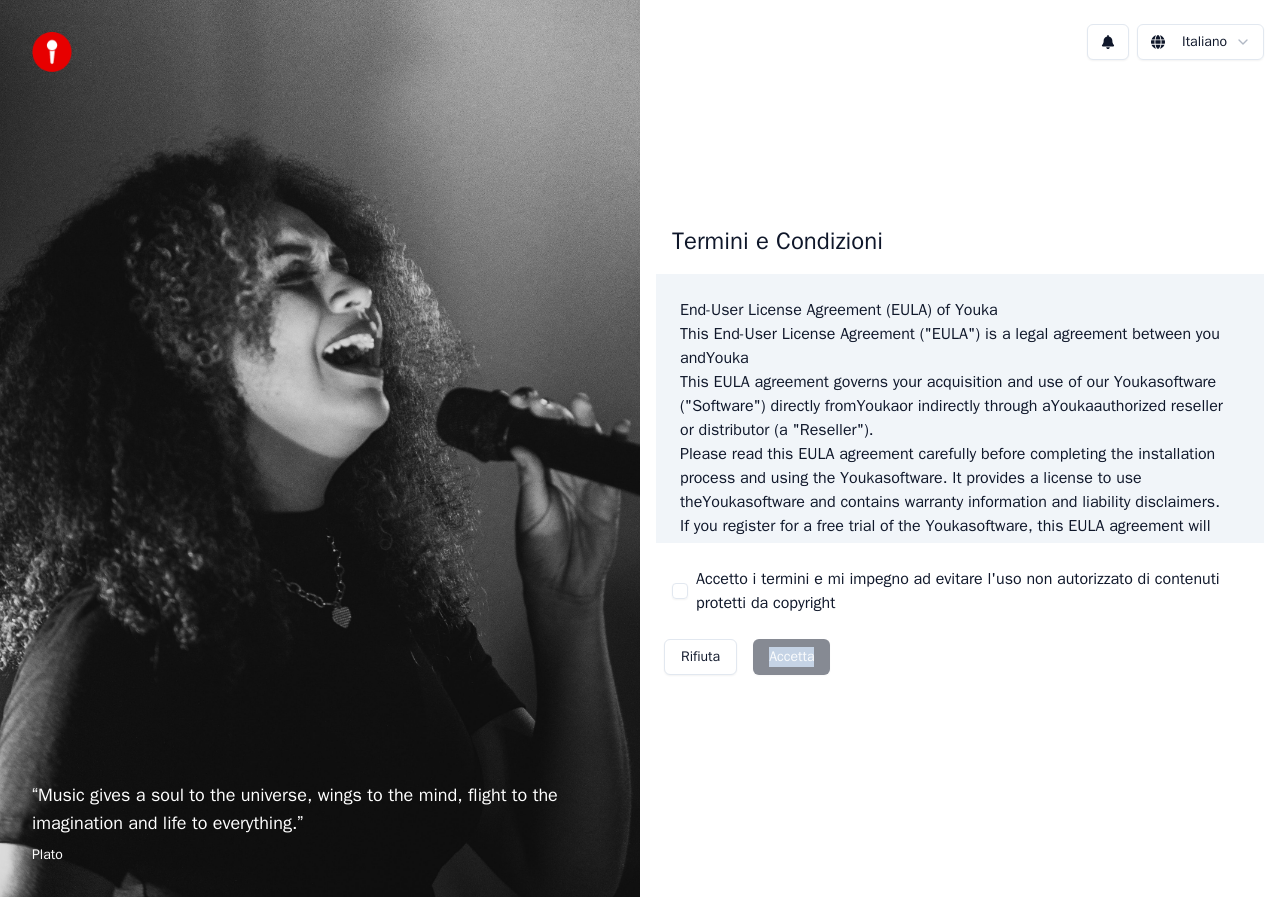 click on "Rifiuta Accetta" at bounding box center (747, 657) 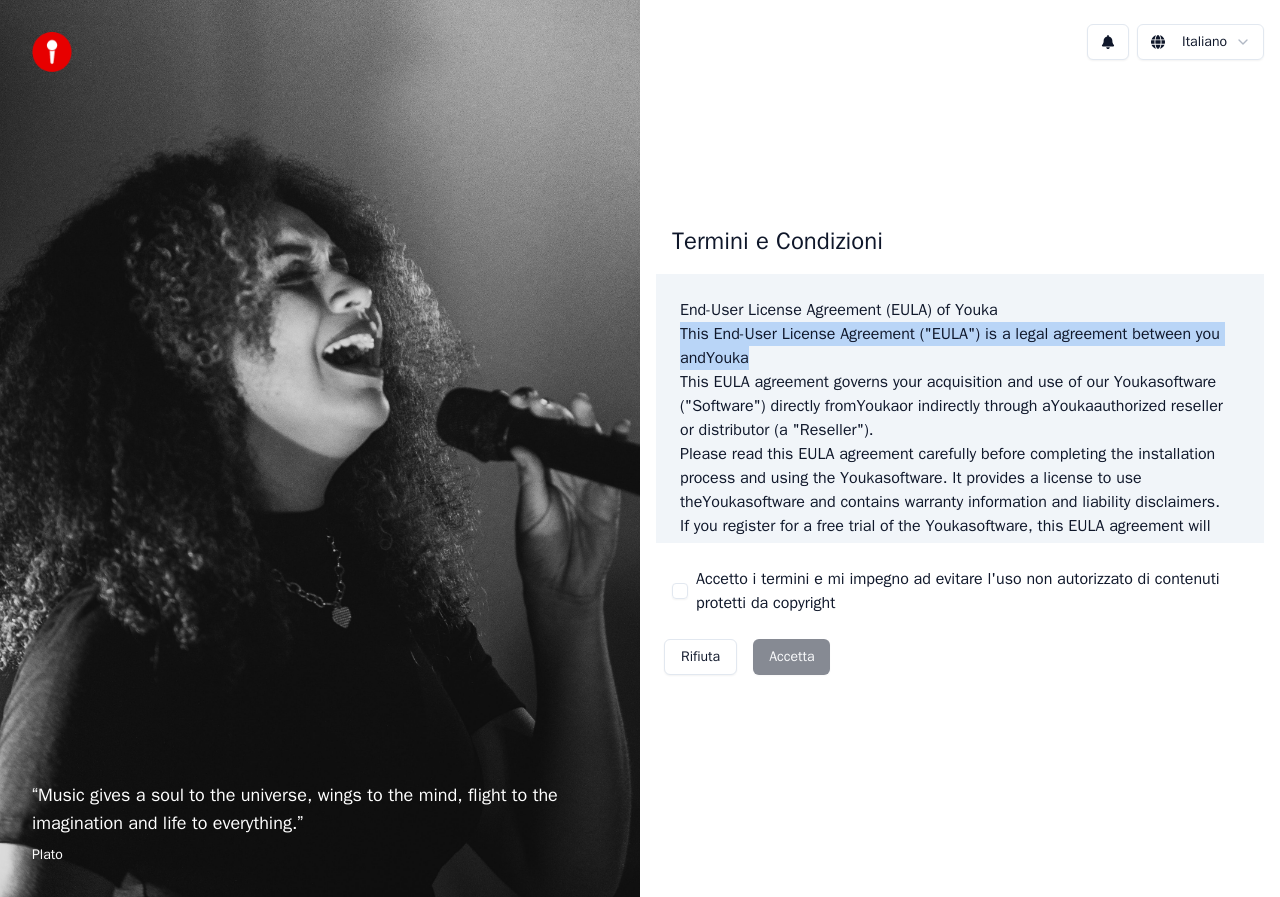 drag, startPoint x: 1246, startPoint y: 302, endPoint x: 1264, endPoint y: 327, distance: 30.805843 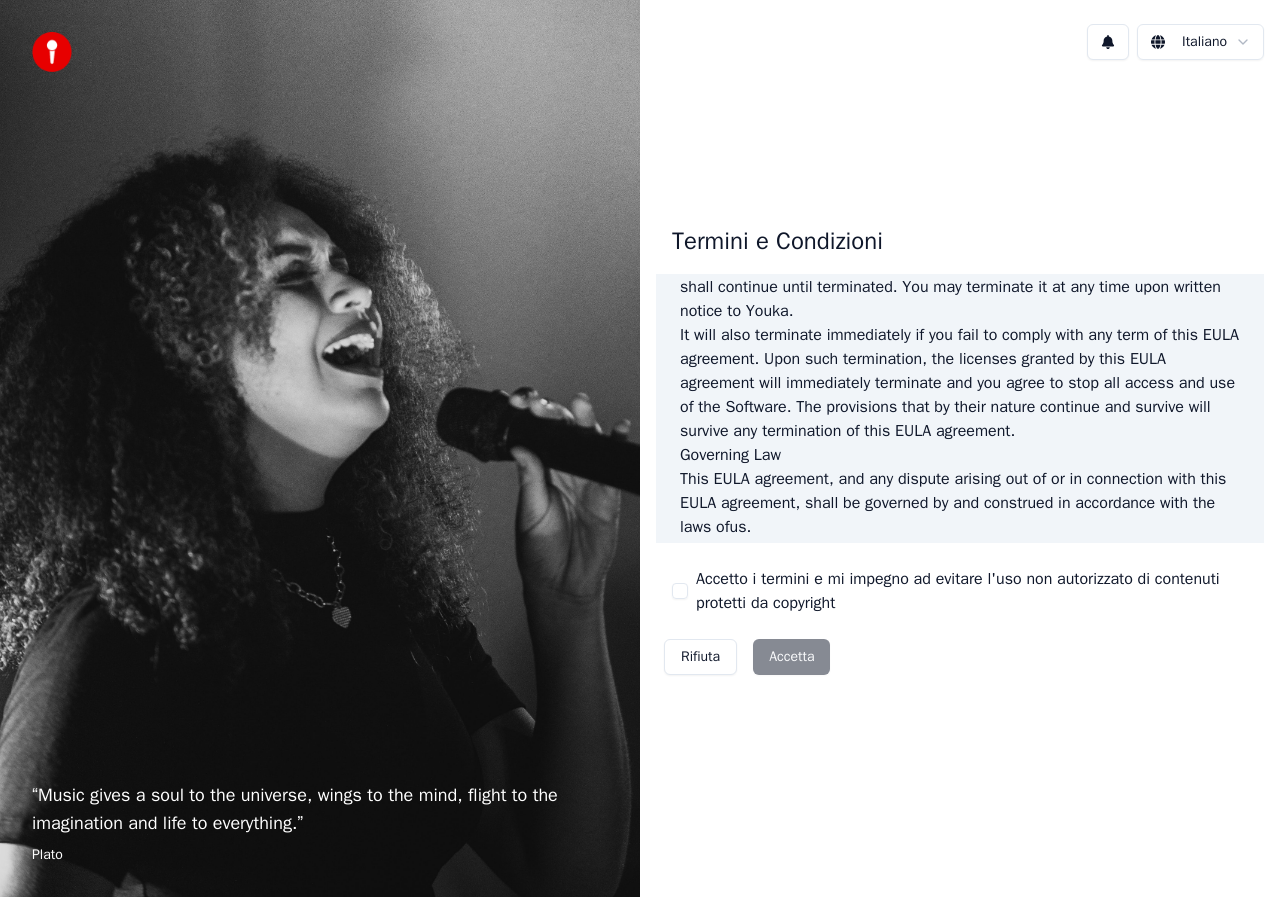 scroll, scrollTop: 1387, scrollLeft: 0, axis: vertical 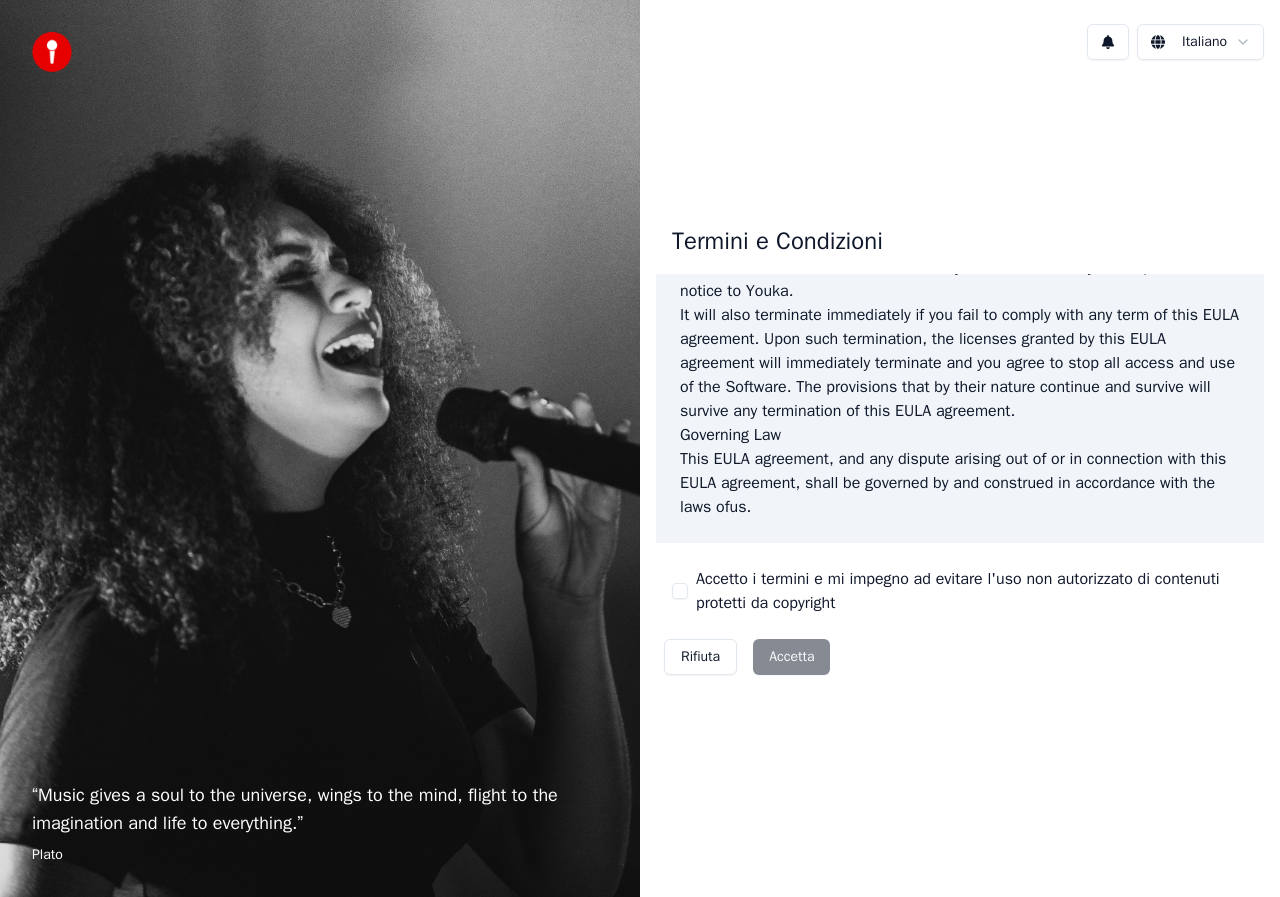 click on "Rifiuta Accetta" at bounding box center [747, 657] 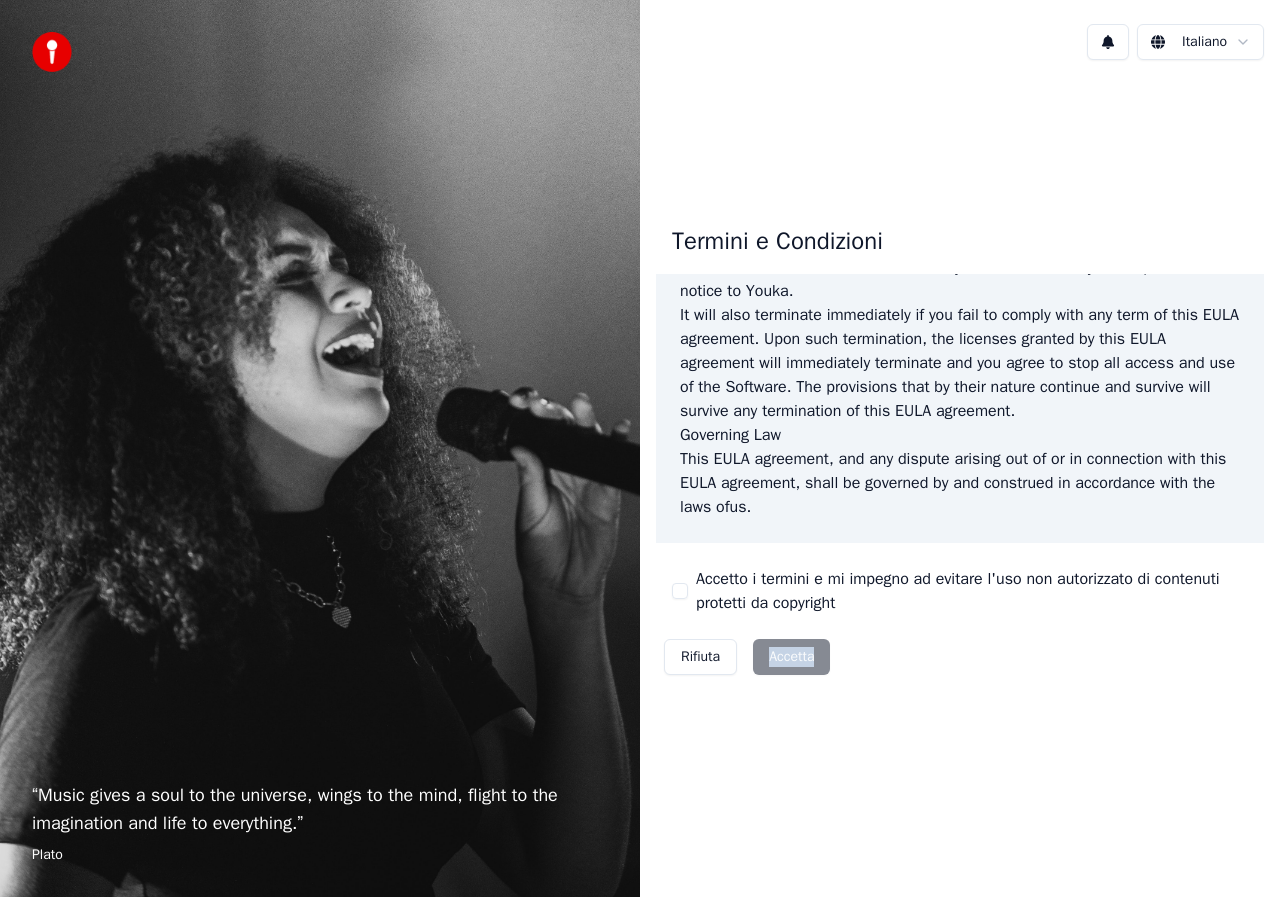 click on "Rifiuta Accetta" at bounding box center [747, 657] 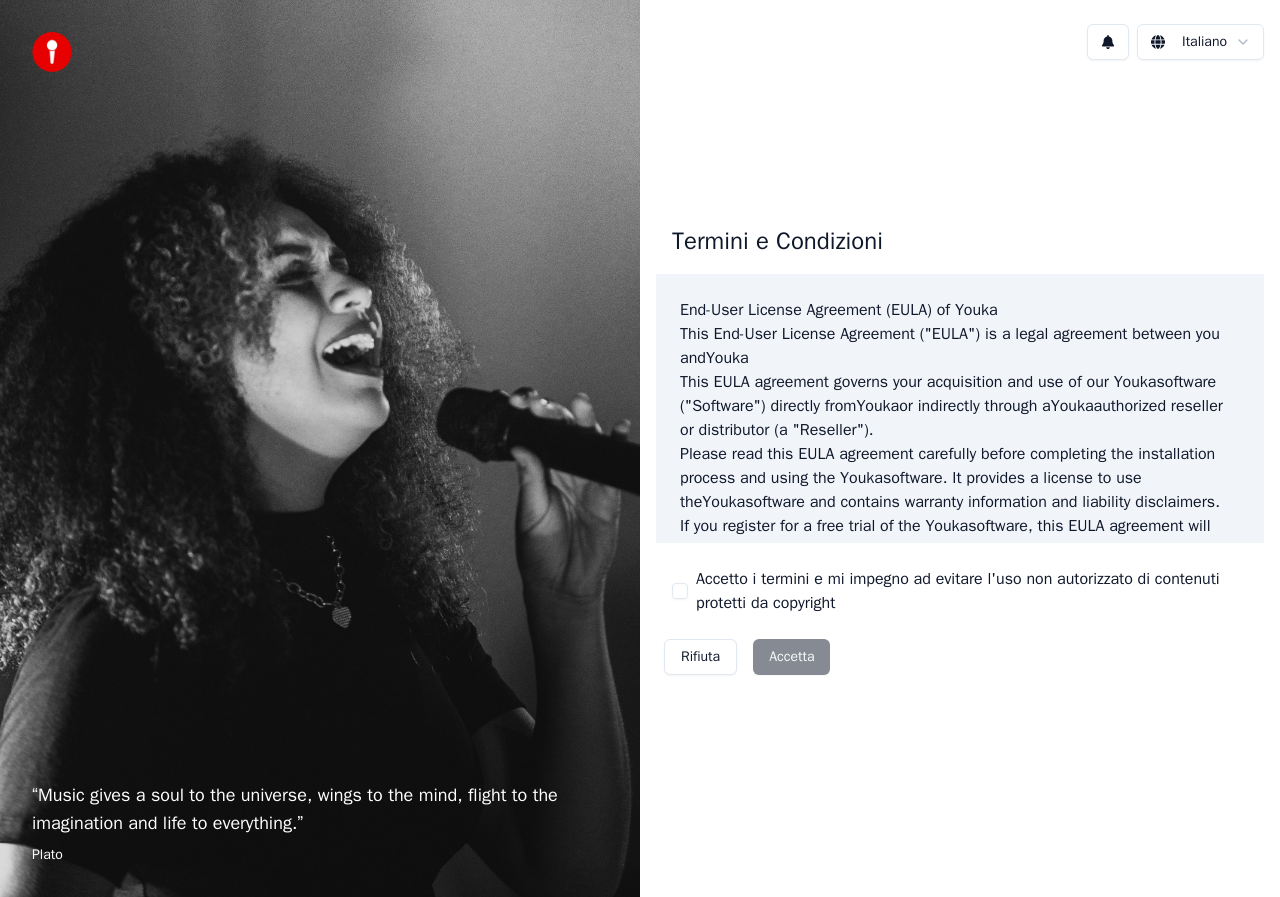 scroll, scrollTop: 0, scrollLeft: 0, axis: both 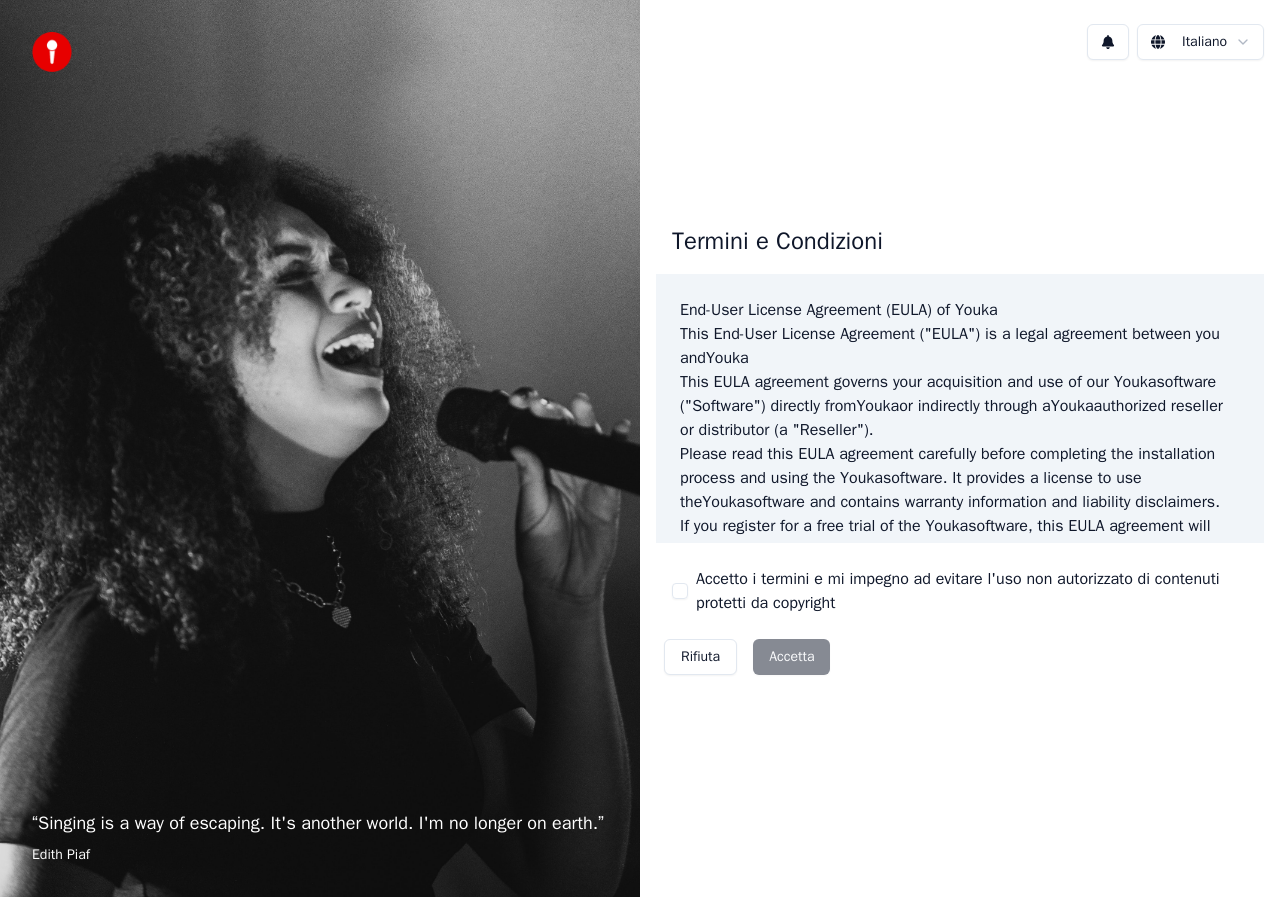click on "Rifiuta Accetta" at bounding box center [747, 657] 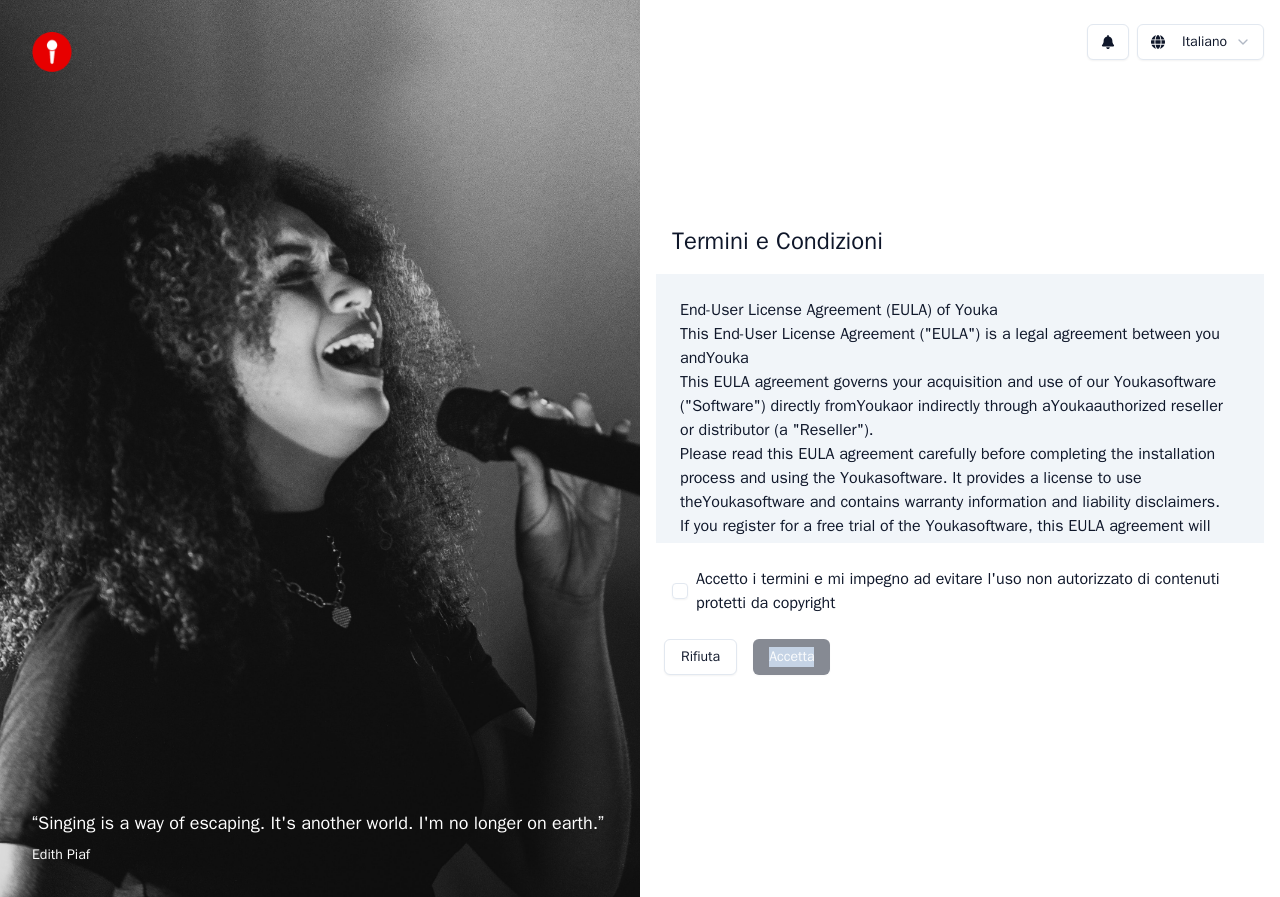 click on "Rifiuta Accetta" at bounding box center [747, 657] 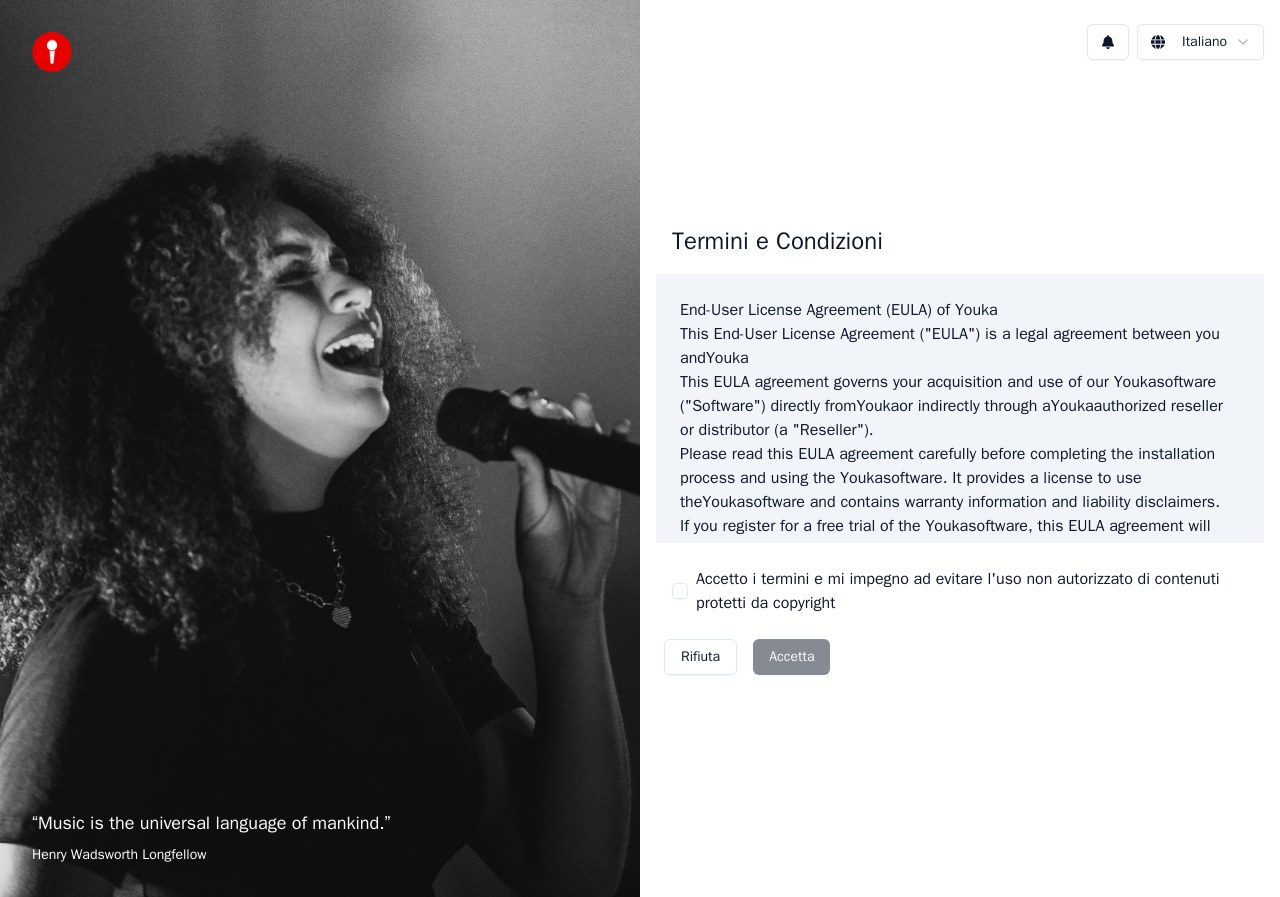 scroll, scrollTop: 0, scrollLeft: 0, axis: both 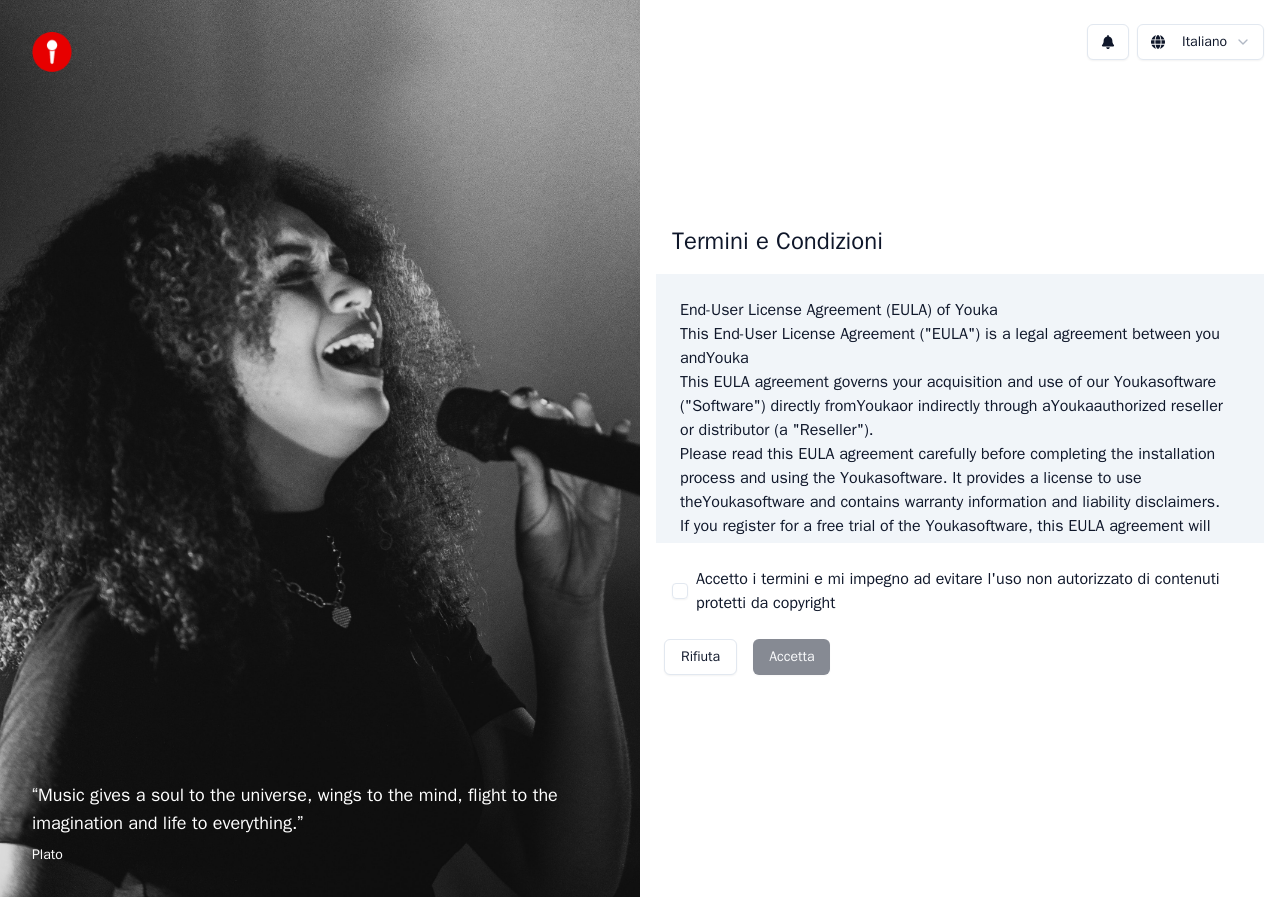 click on "Rifiuta Accetta" at bounding box center [747, 657] 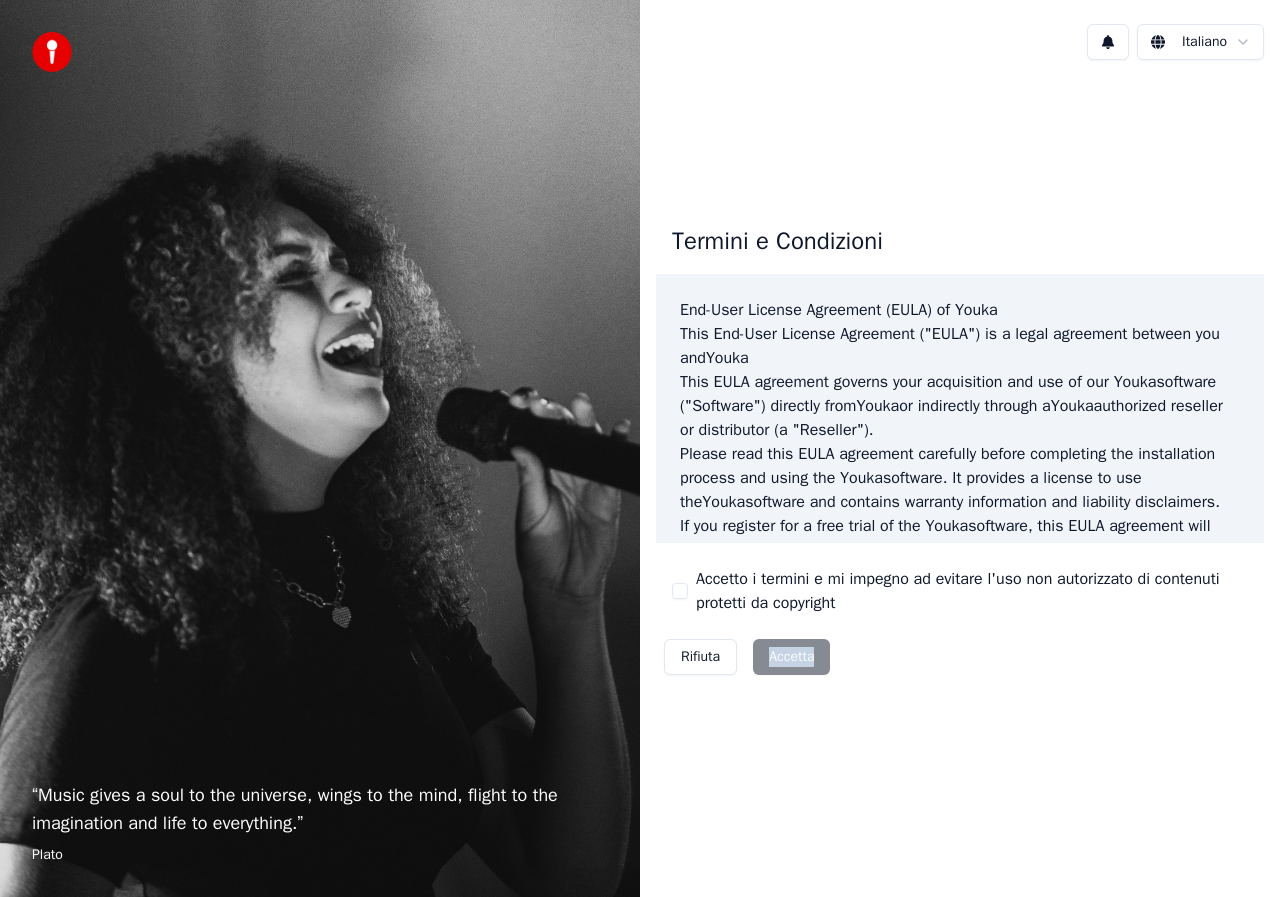 click on "Rifiuta Accetta" at bounding box center [747, 657] 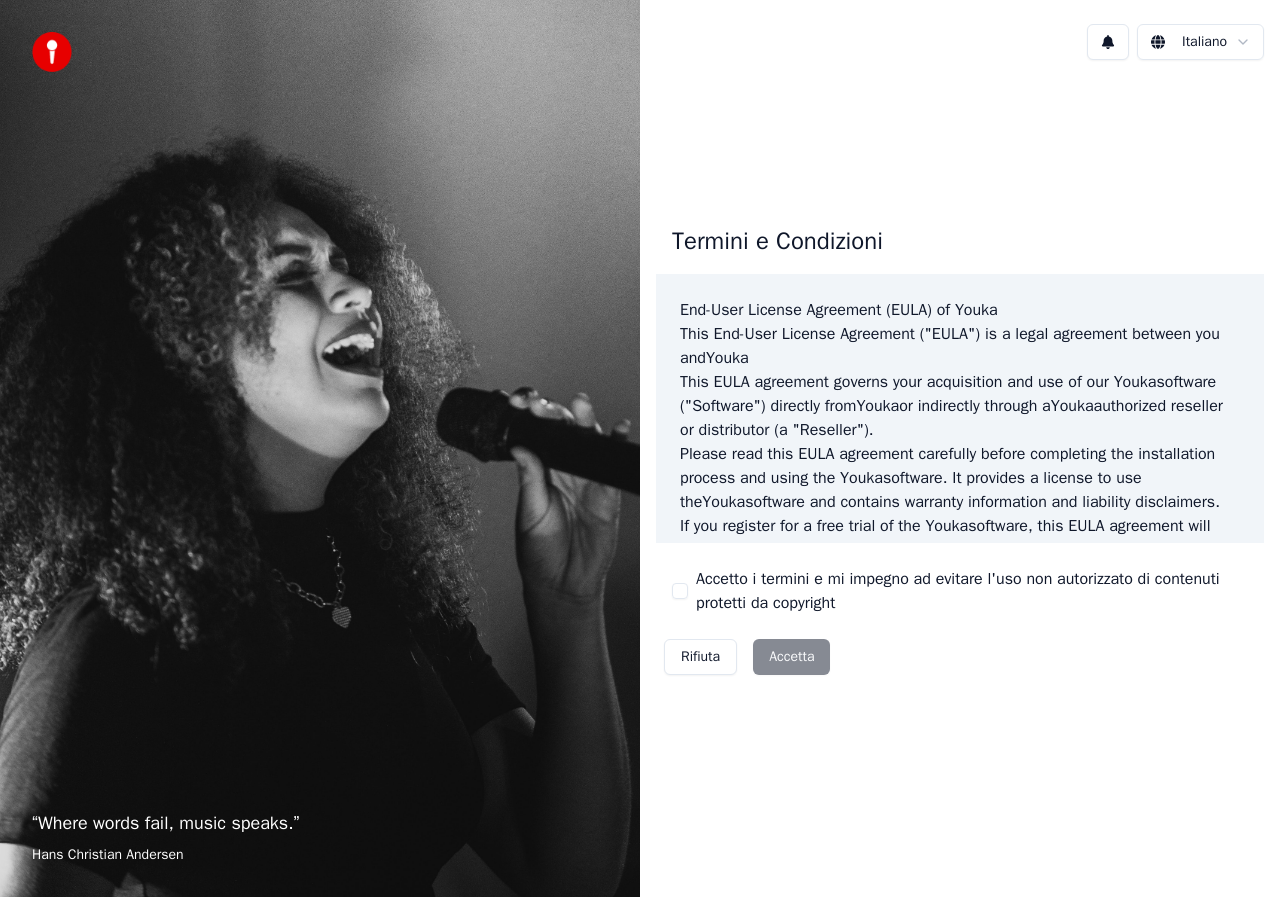 scroll, scrollTop: 0, scrollLeft: 0, axis: both 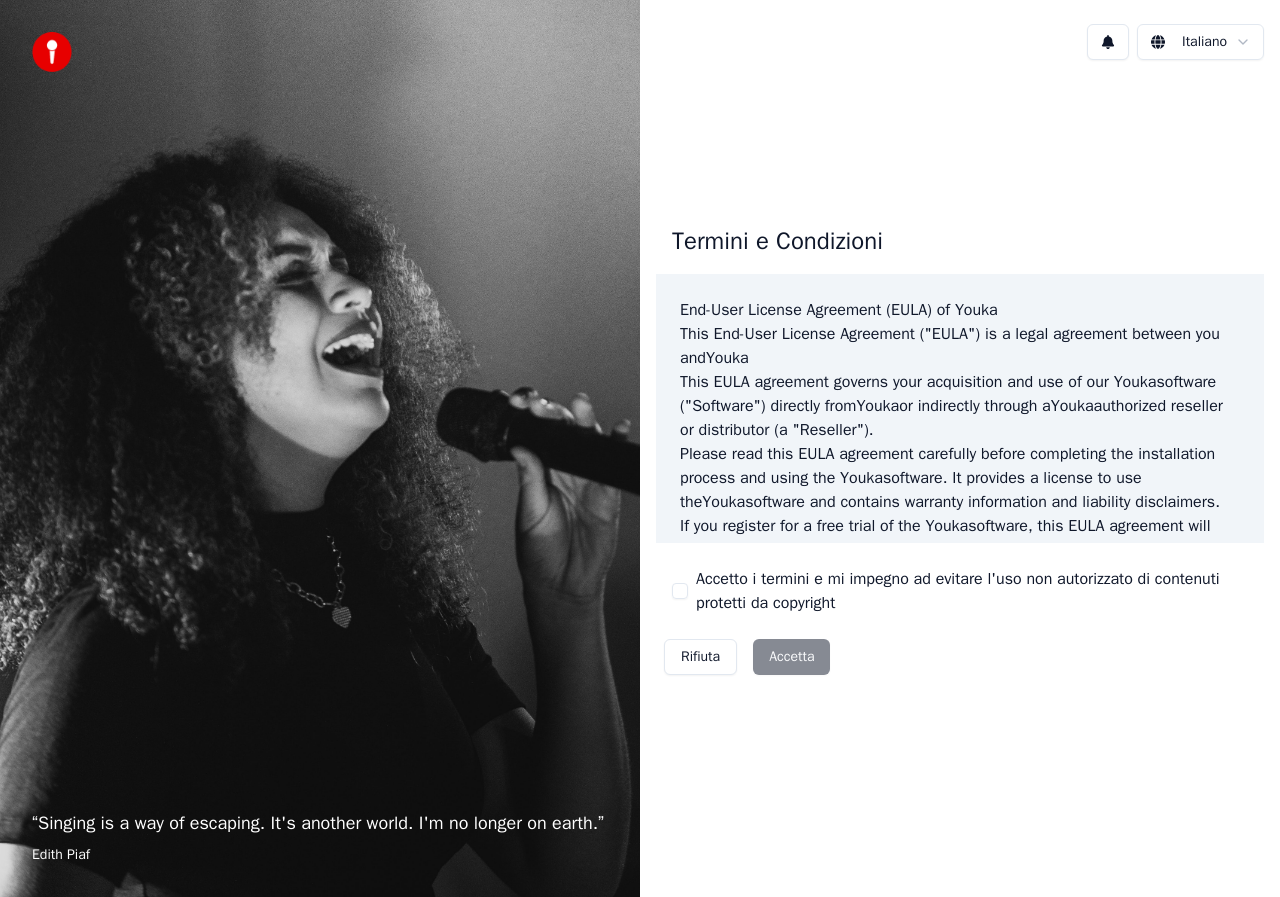 type 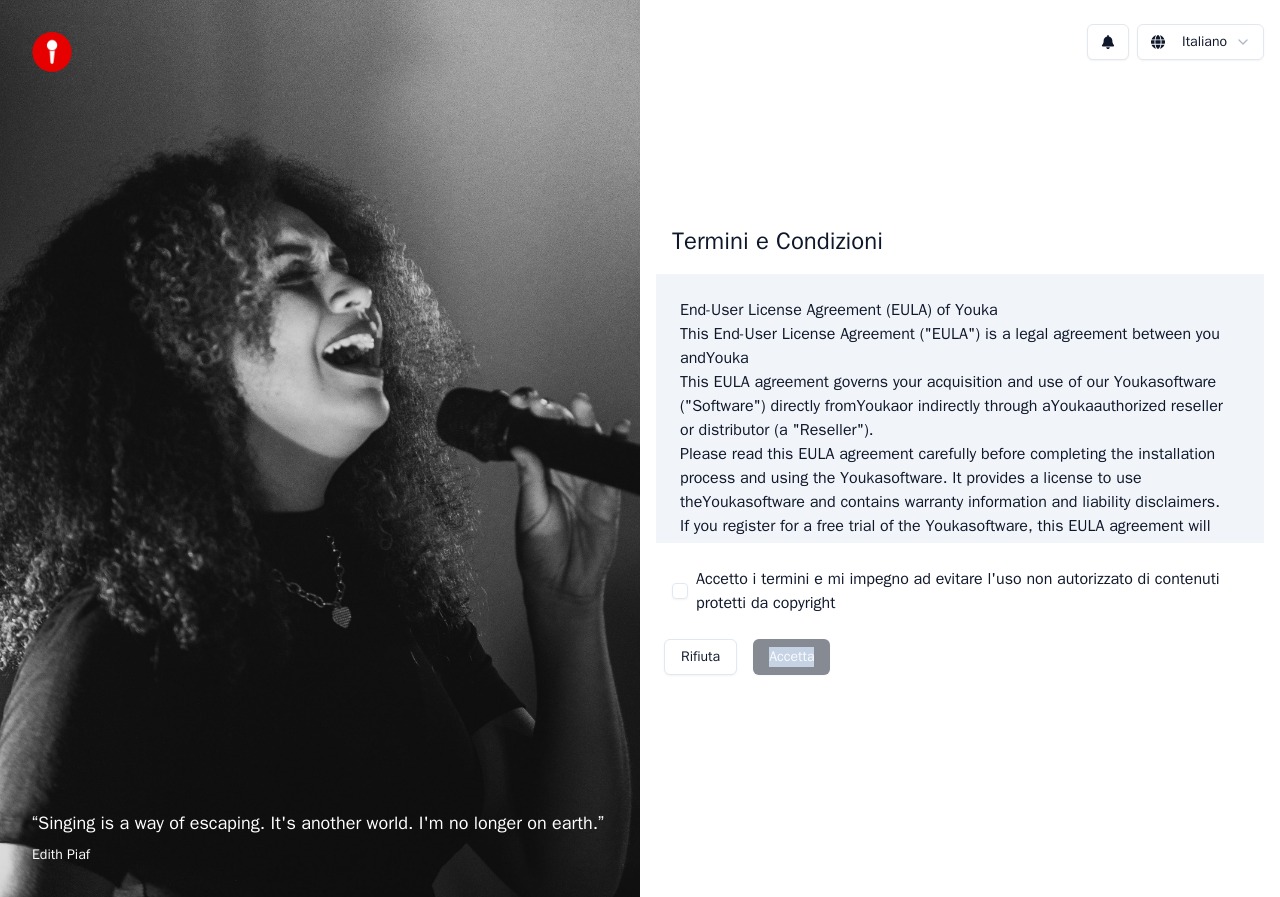 click on "Rifiuta Accetta" at bounding box center [747, 657] 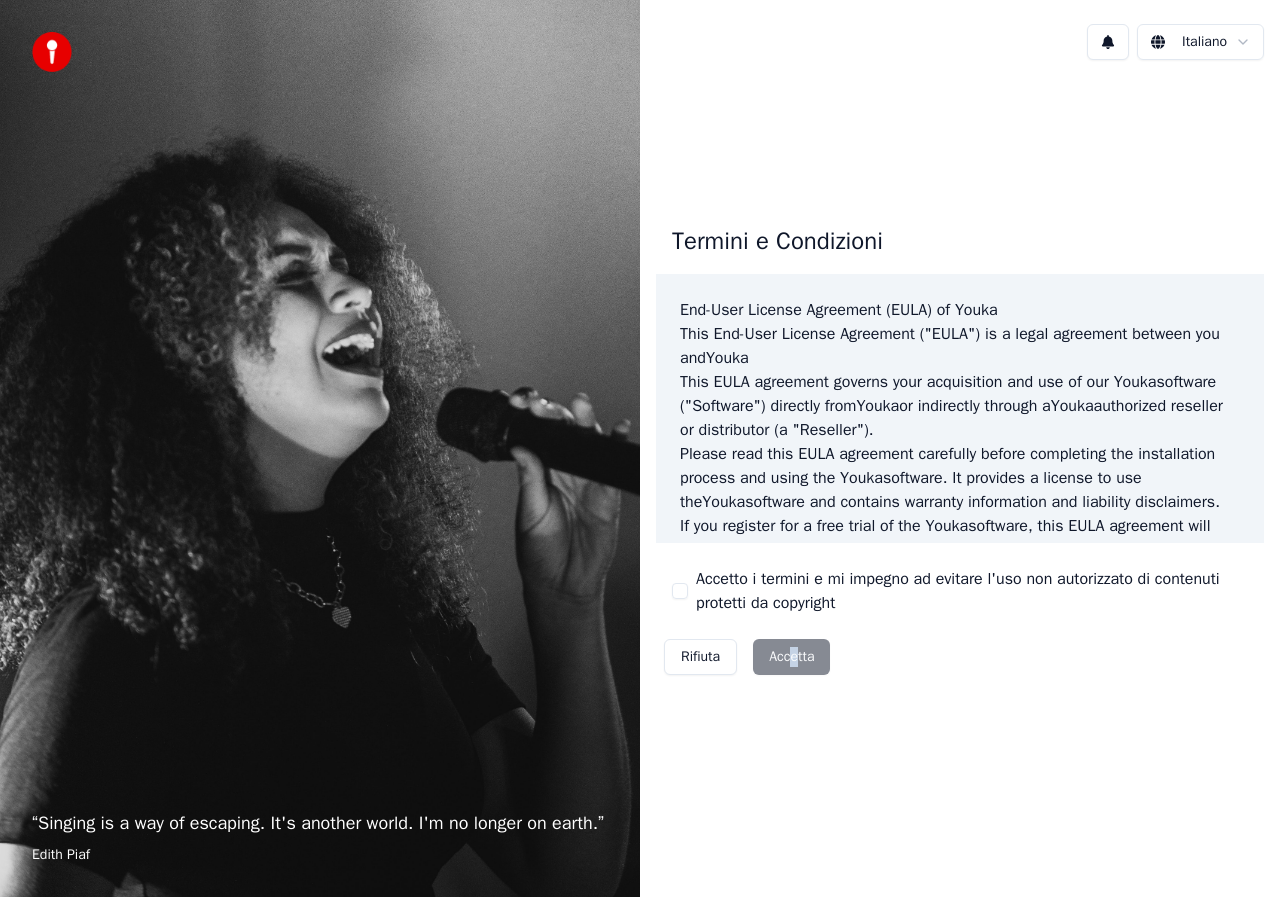 click on "Rifiuta Accetta" at bounding box center (747, 657) 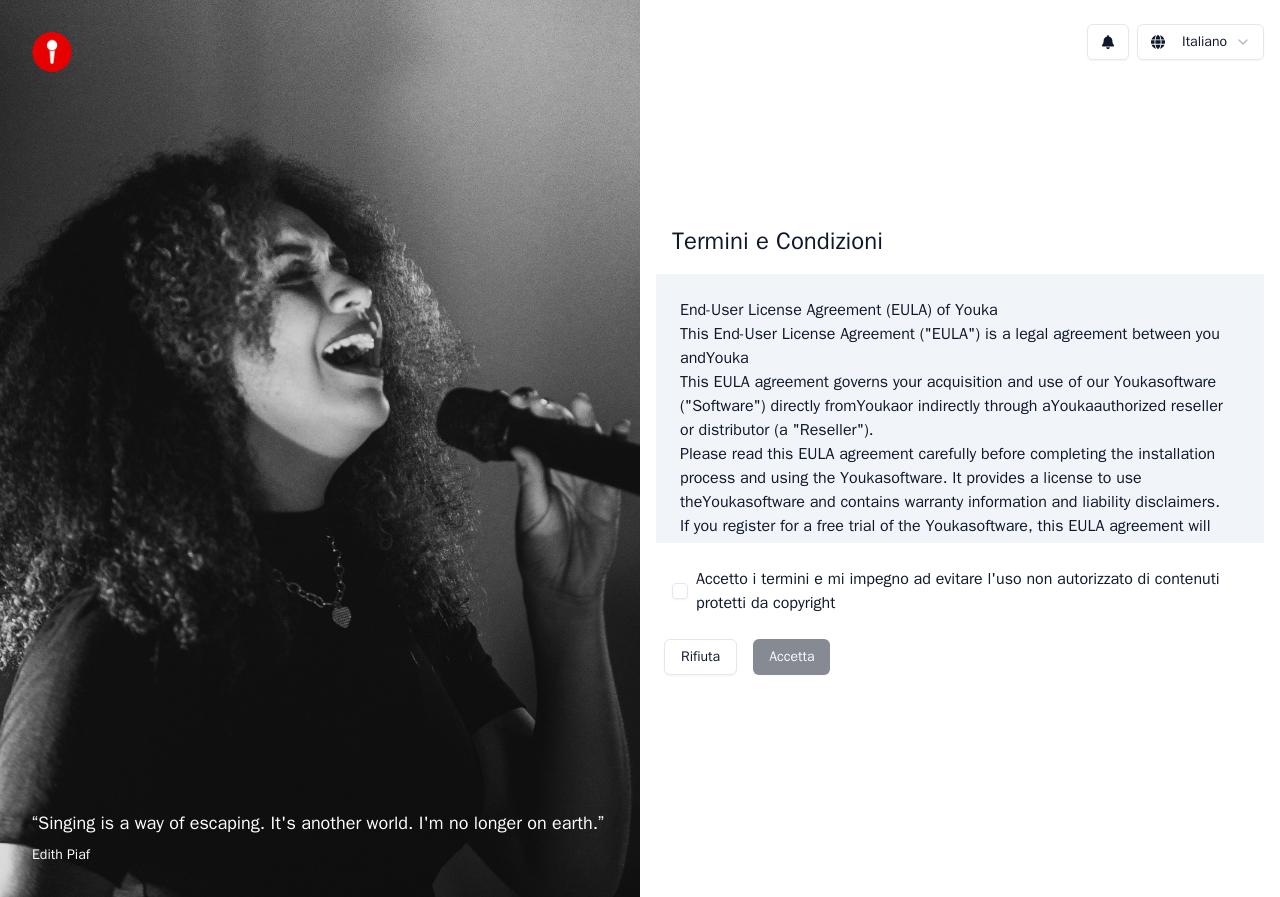 click on "Rifiuta Accetta" at bounding box center [747, 657] 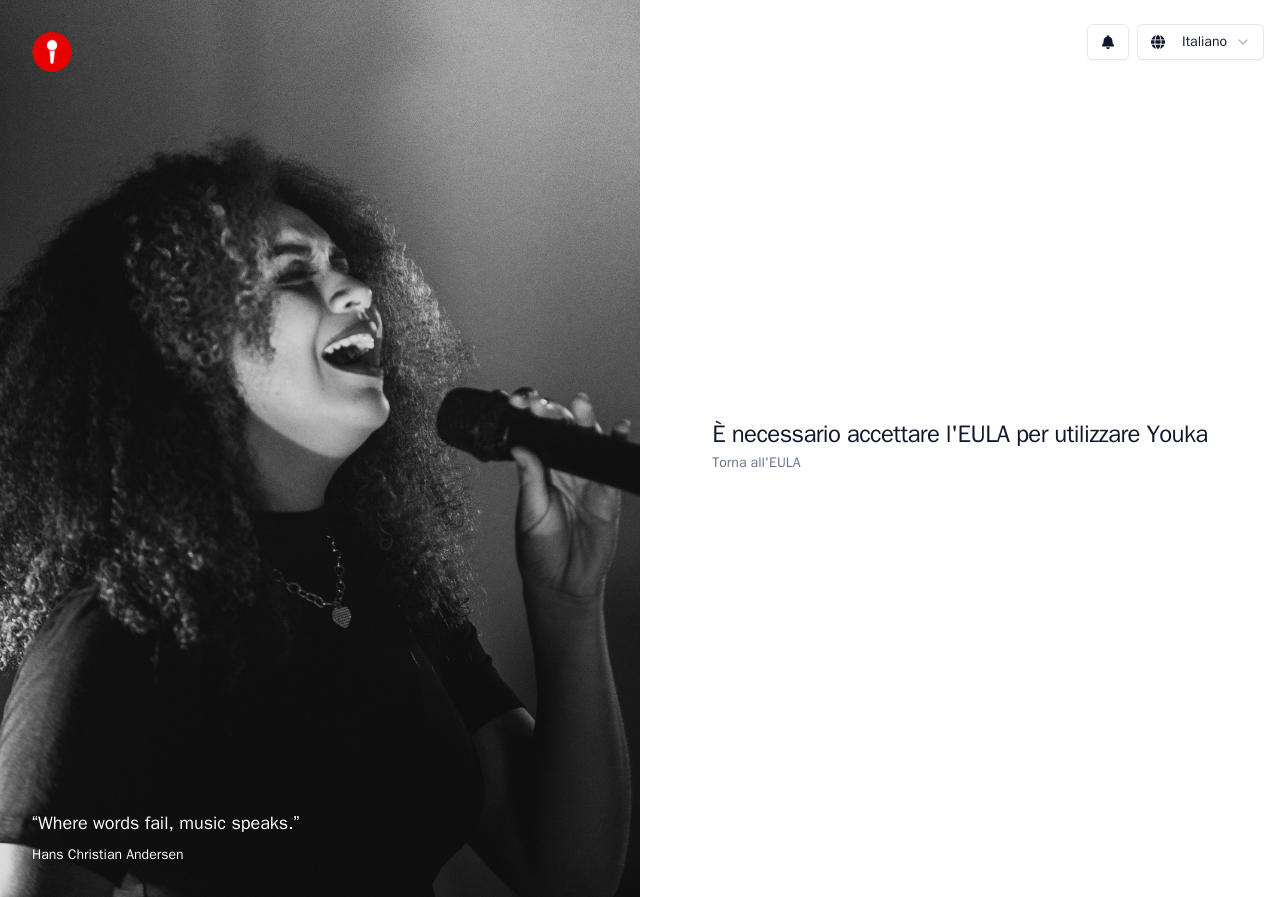 click on "Torna all'EULA" at bounding box center [756, 462] 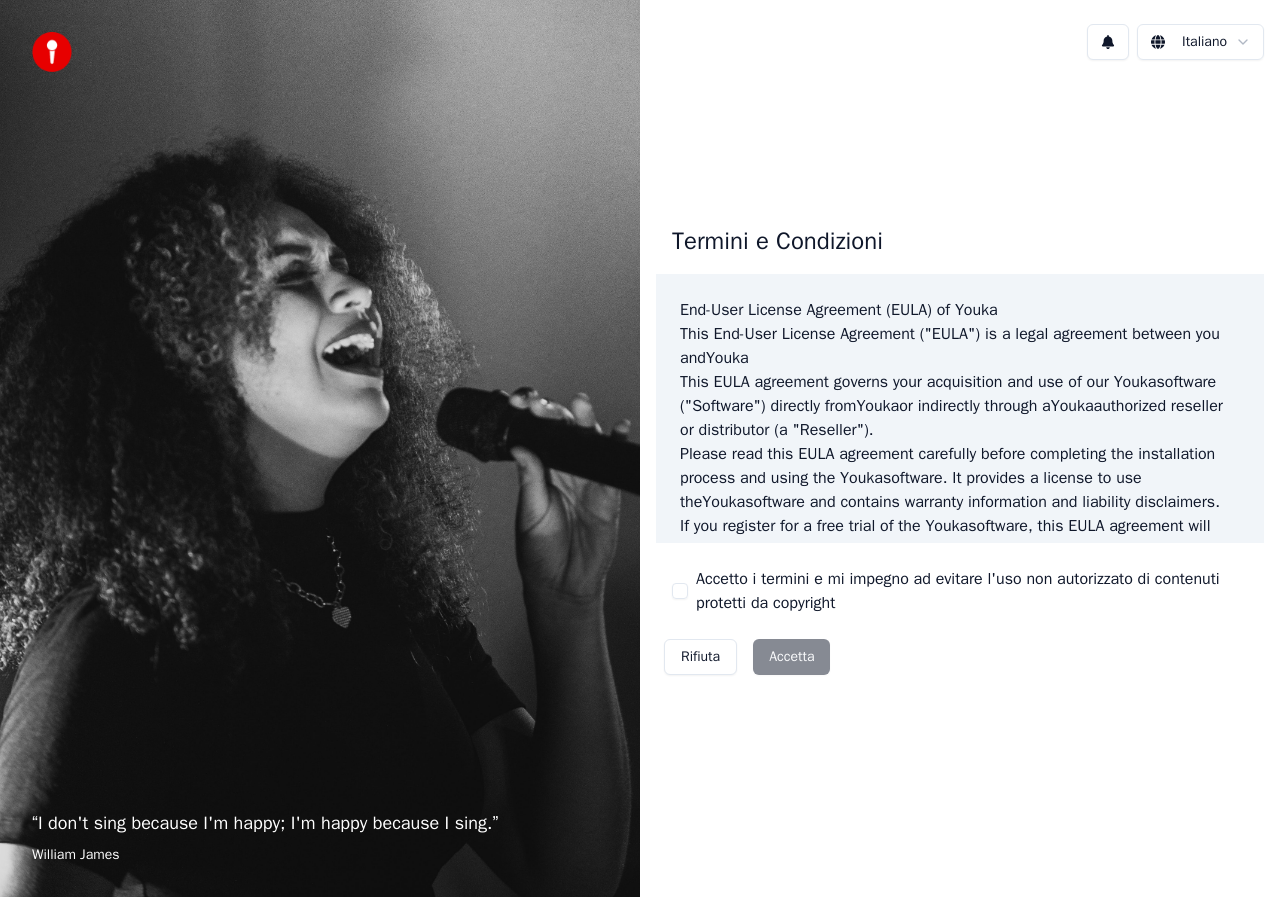 click on "Rifiuta Accetta" at bounding box center [747, 657] 